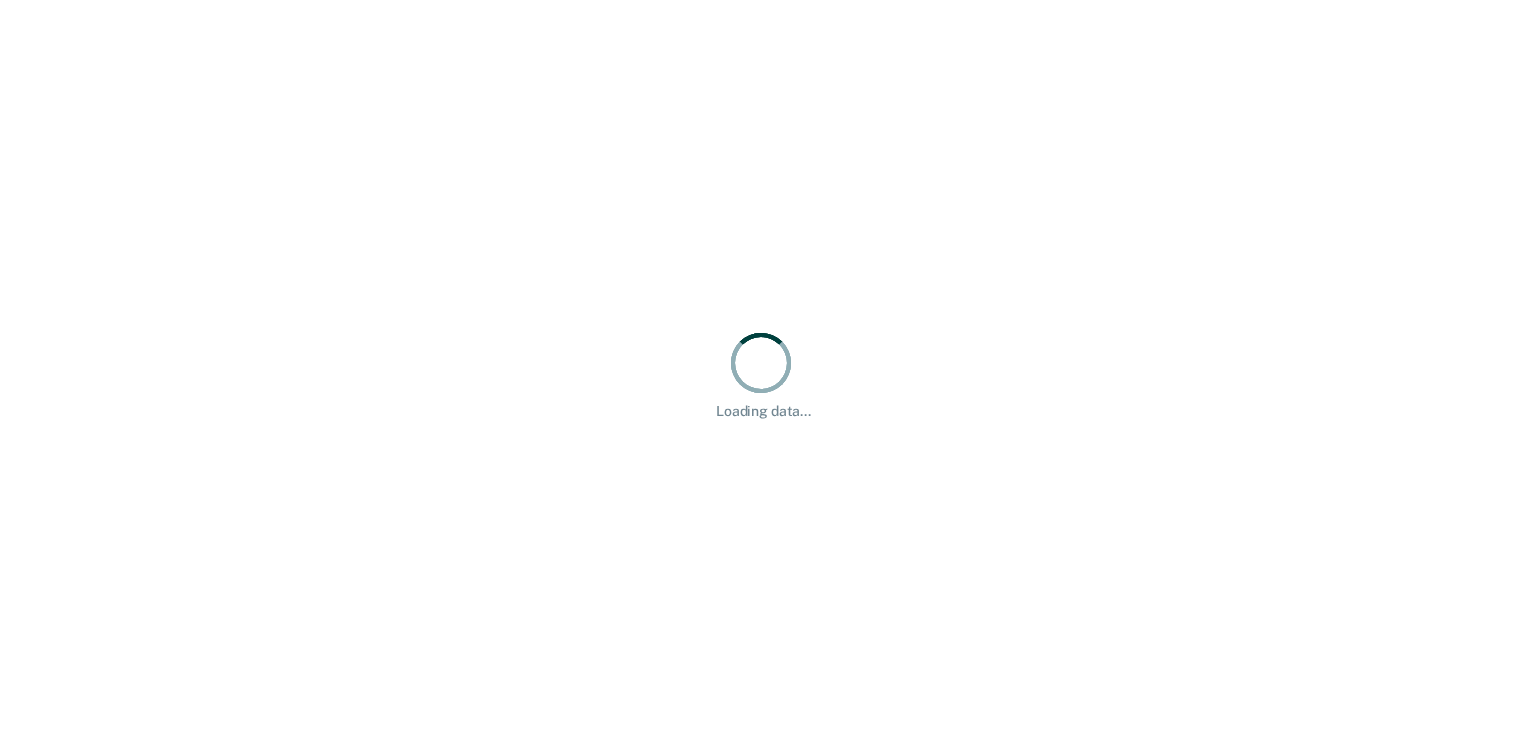 scroll, scrollTop: 0, scrollLeft: 0, axis: both 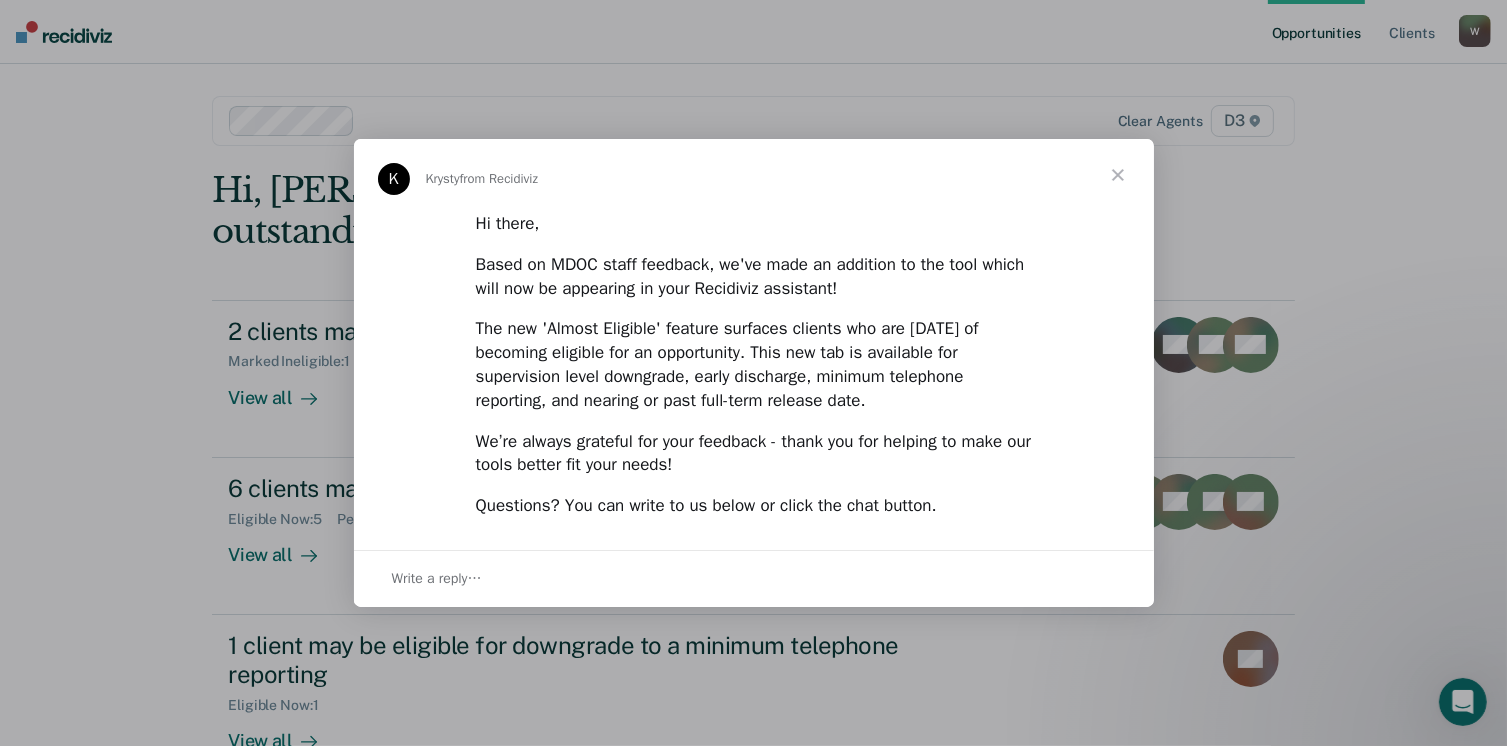 click at bounding box center (1118, 175) 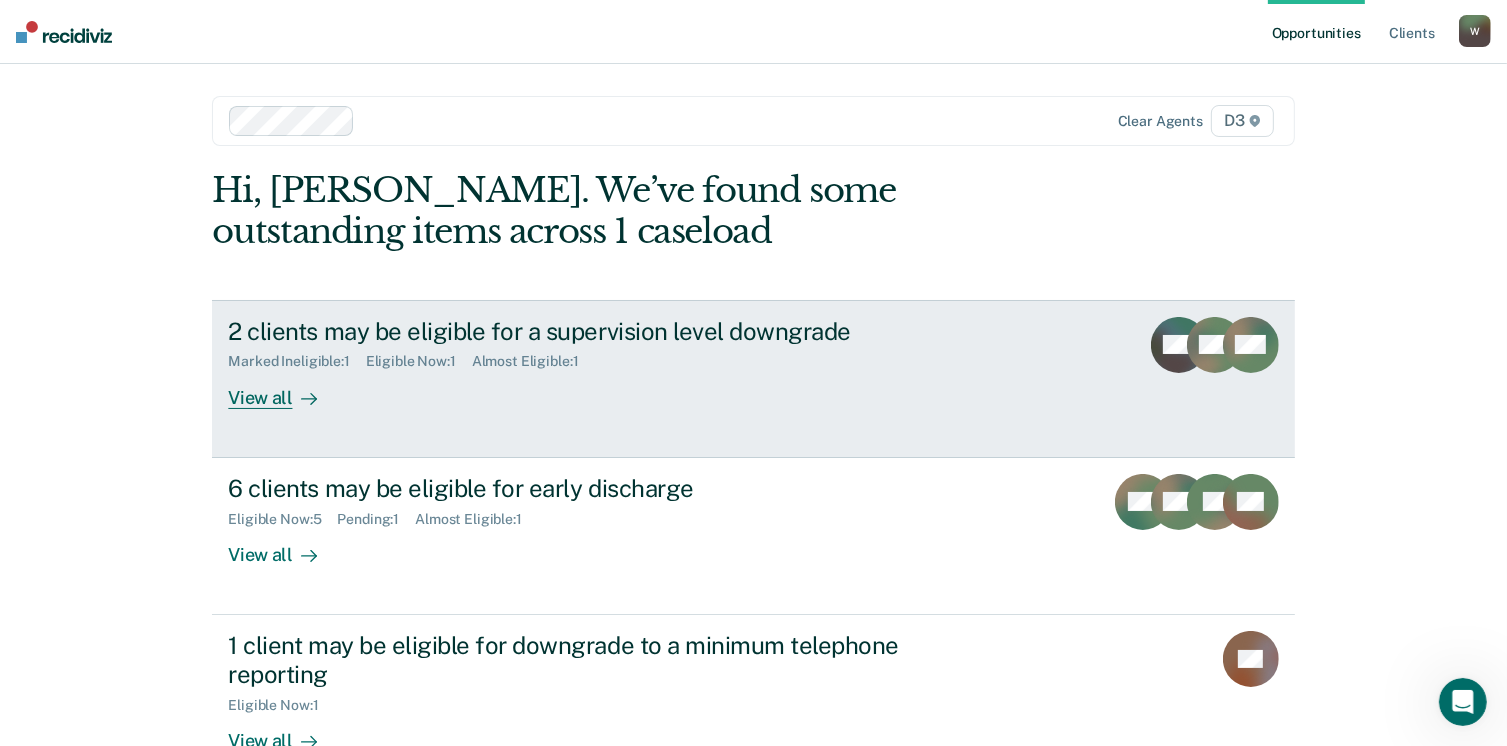 click on "View all" at bounding box center [284, 389] 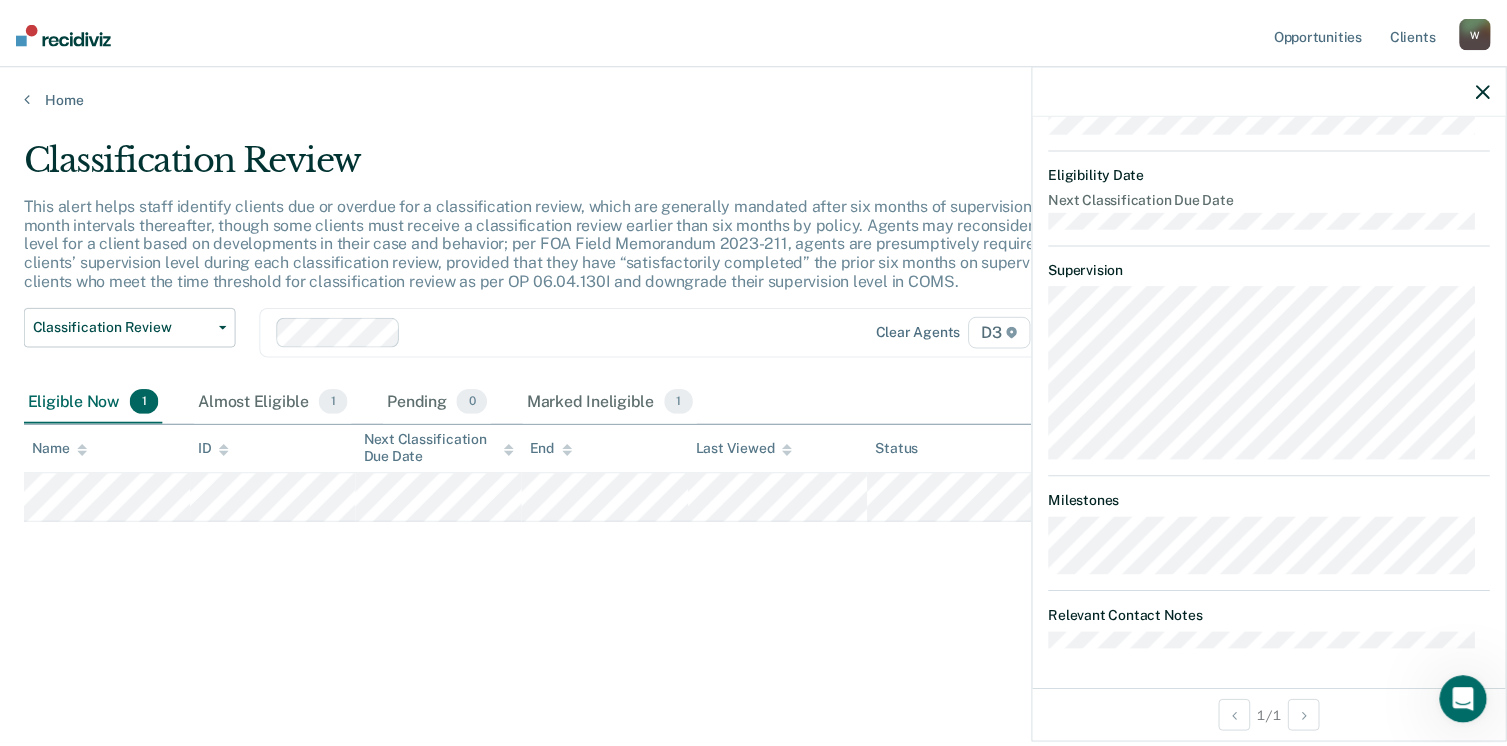scroll, scrollTop: 0, scrollLeft: 0, axis: both 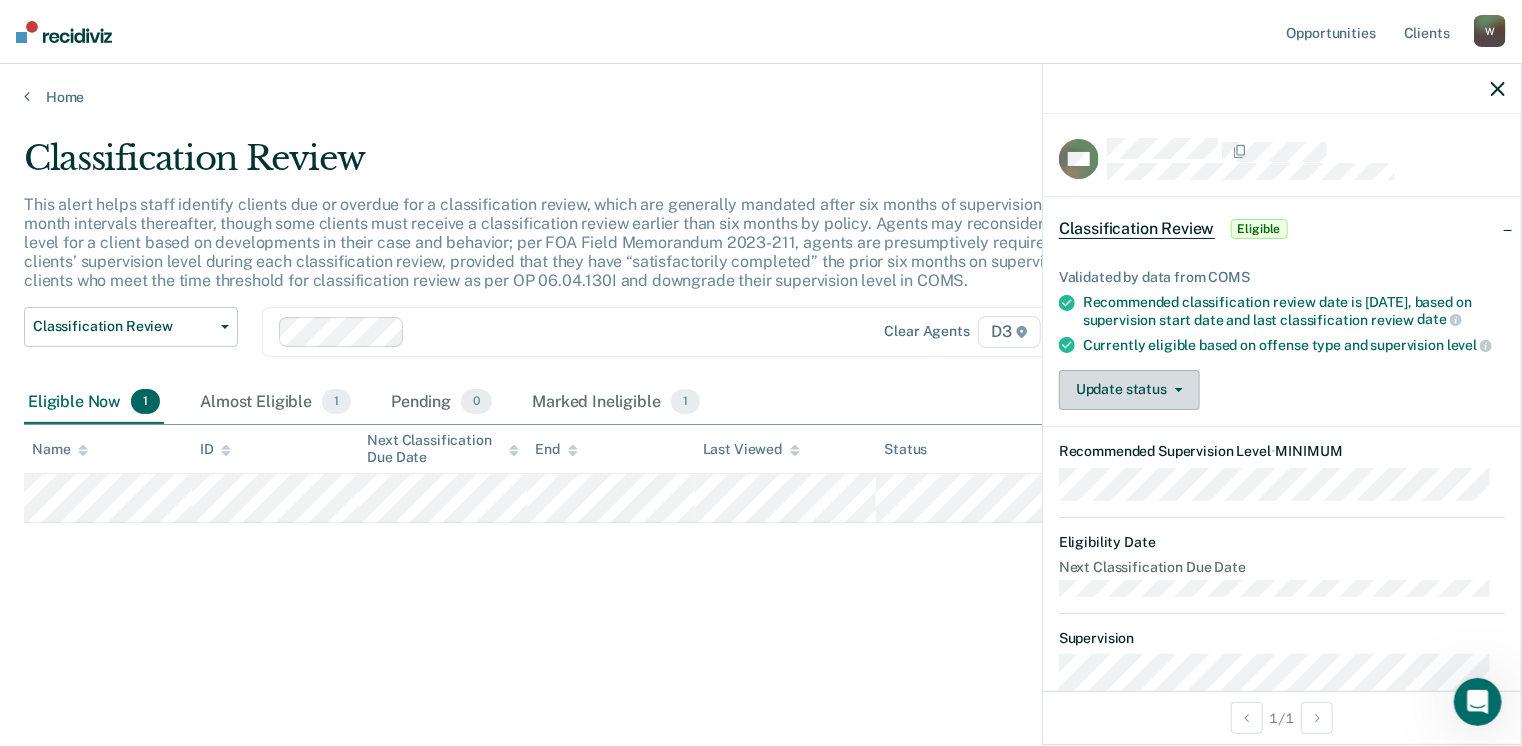 click on "Update status" at bounding box center [1129, 390] 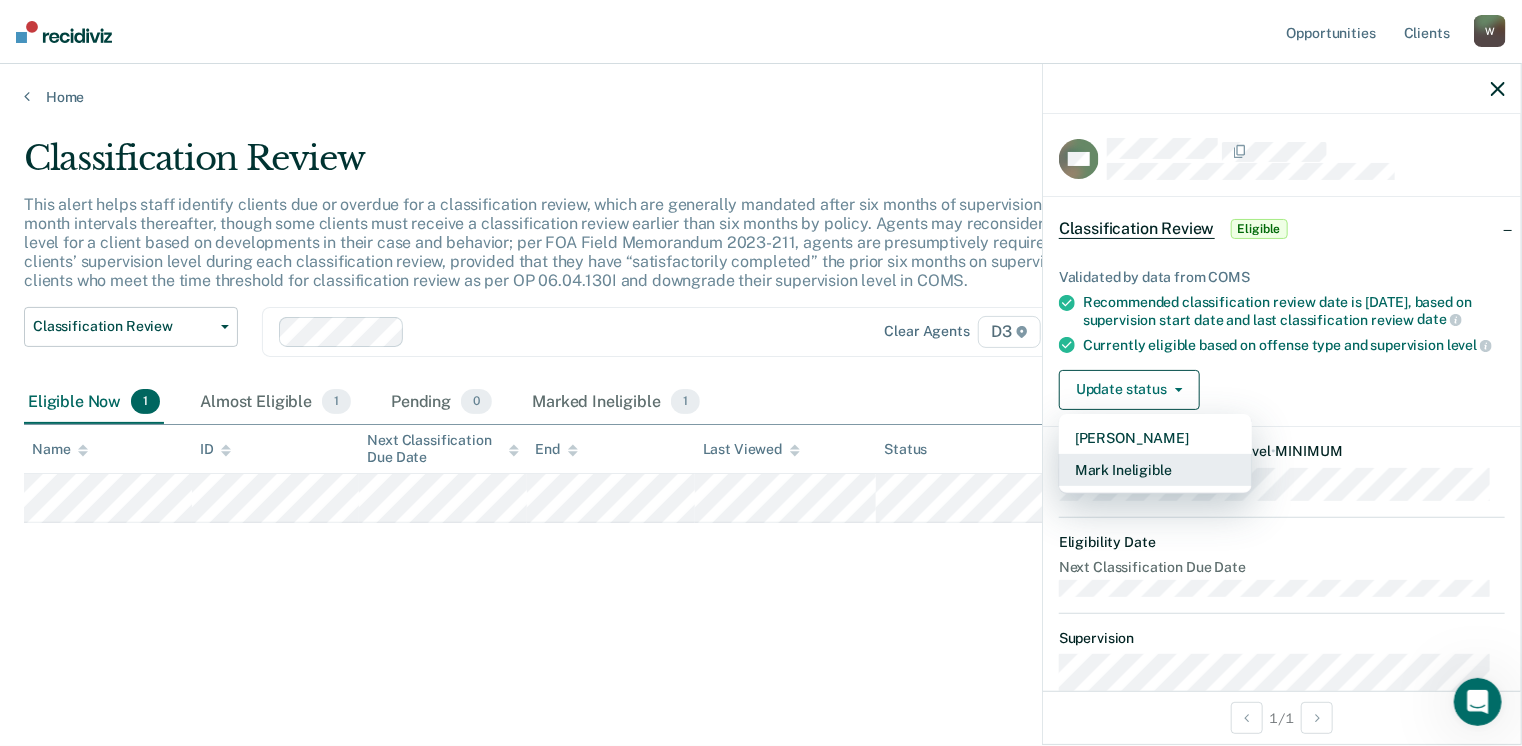 click on "Mark Ineligible" at bounding box center [1155, 470] 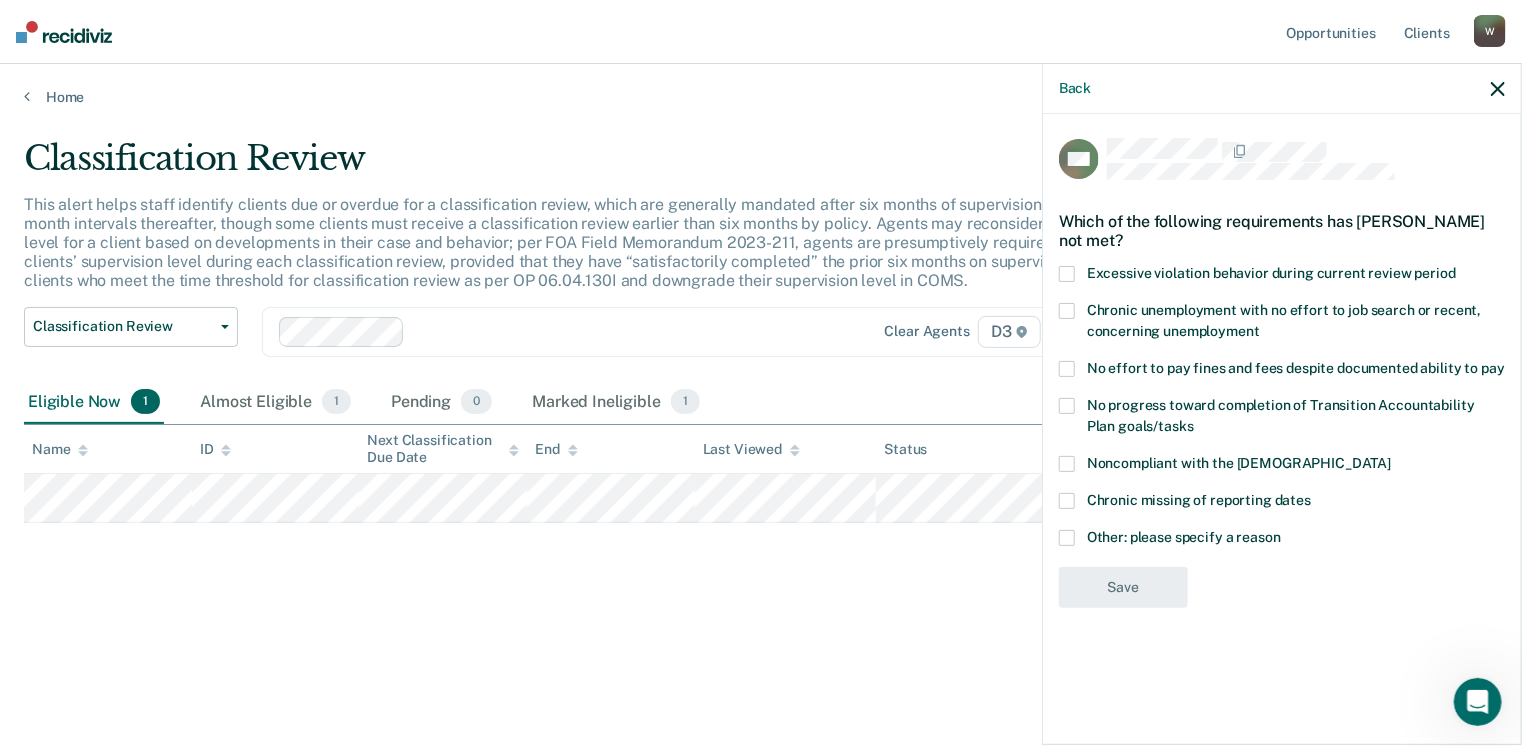 click at bounding box center (1067, 464) 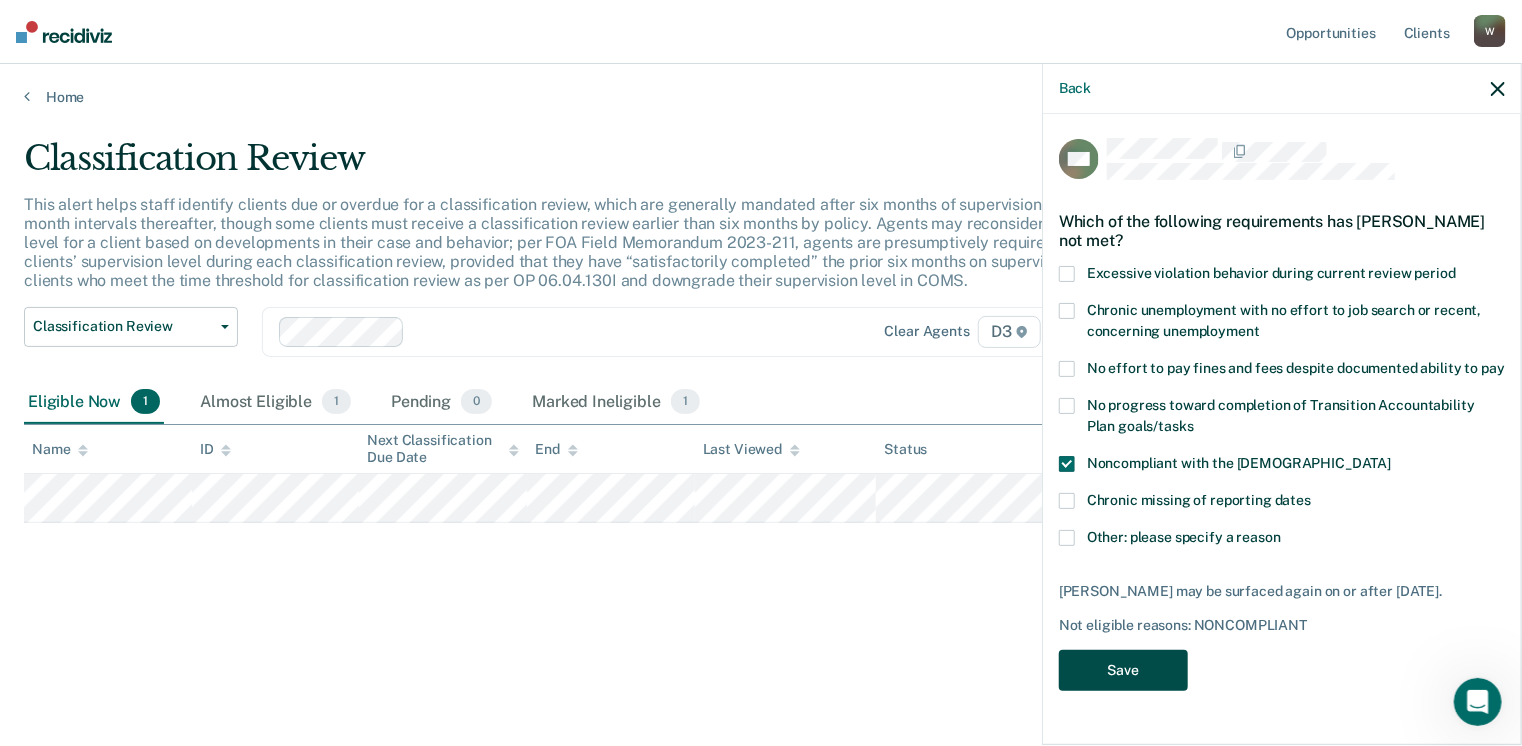 click on "Save" at bounding box center (1123, 670) 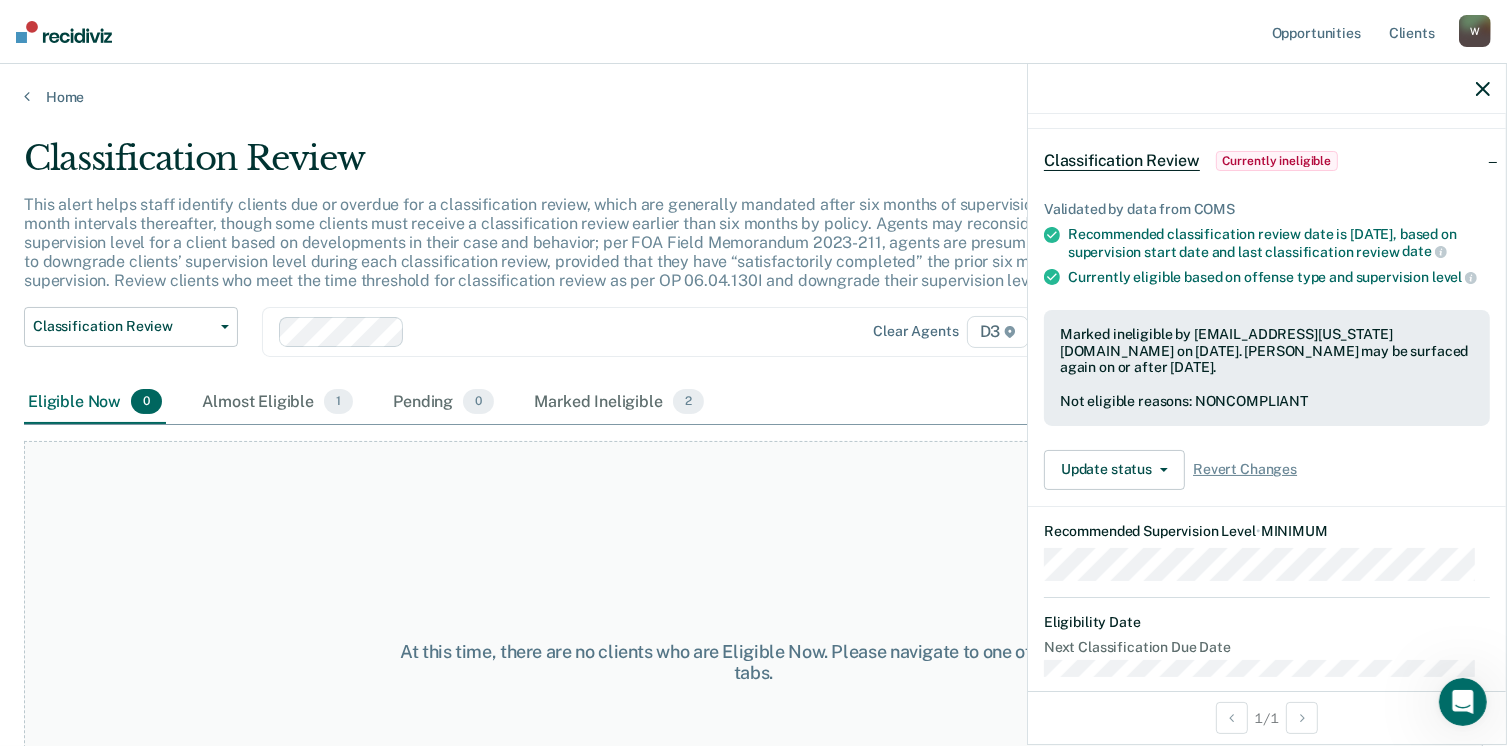 scroll, scrollTop: 527, scrollLeft: 0, axis: vertical 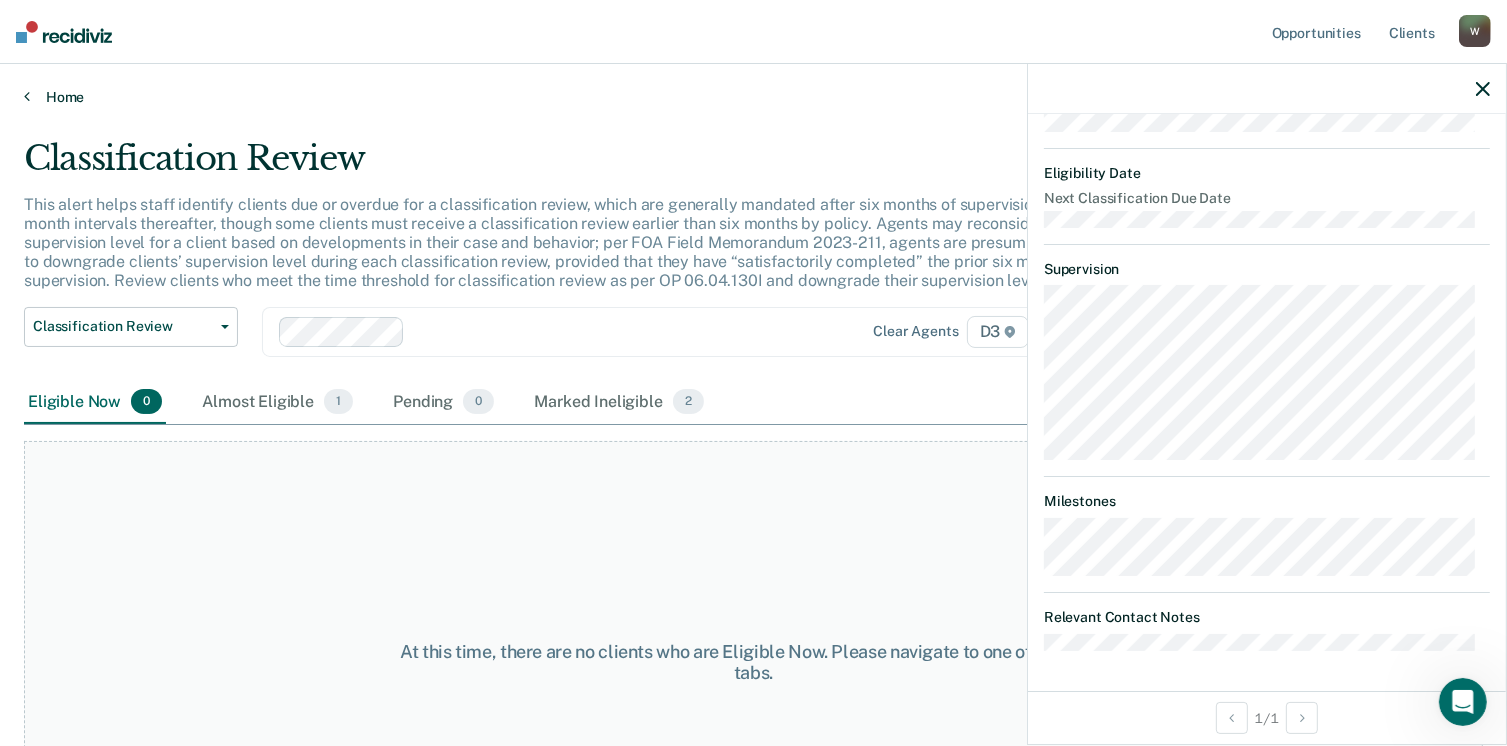 click on "Home" at bounding box center [753, 97] 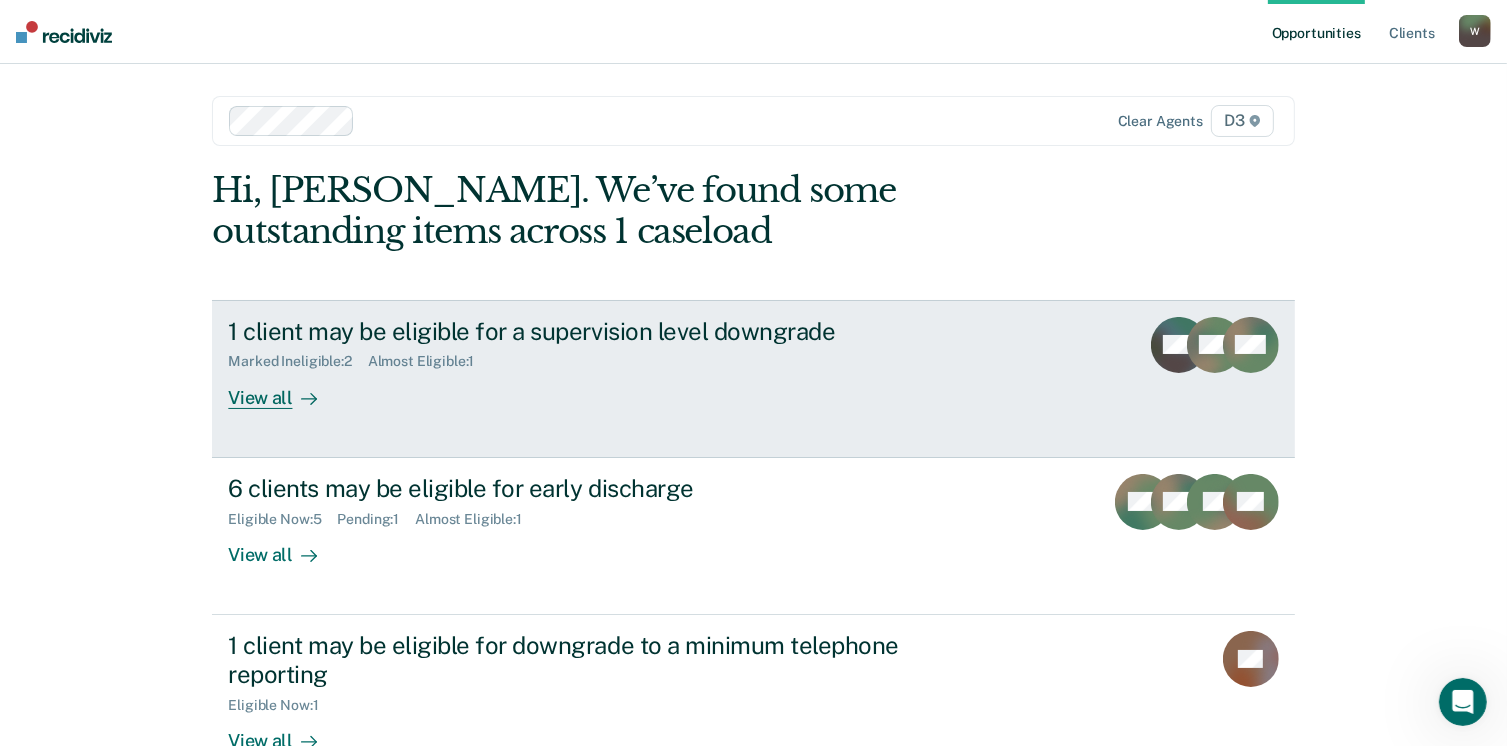 click on "View all" at bounding box center (284, 389) 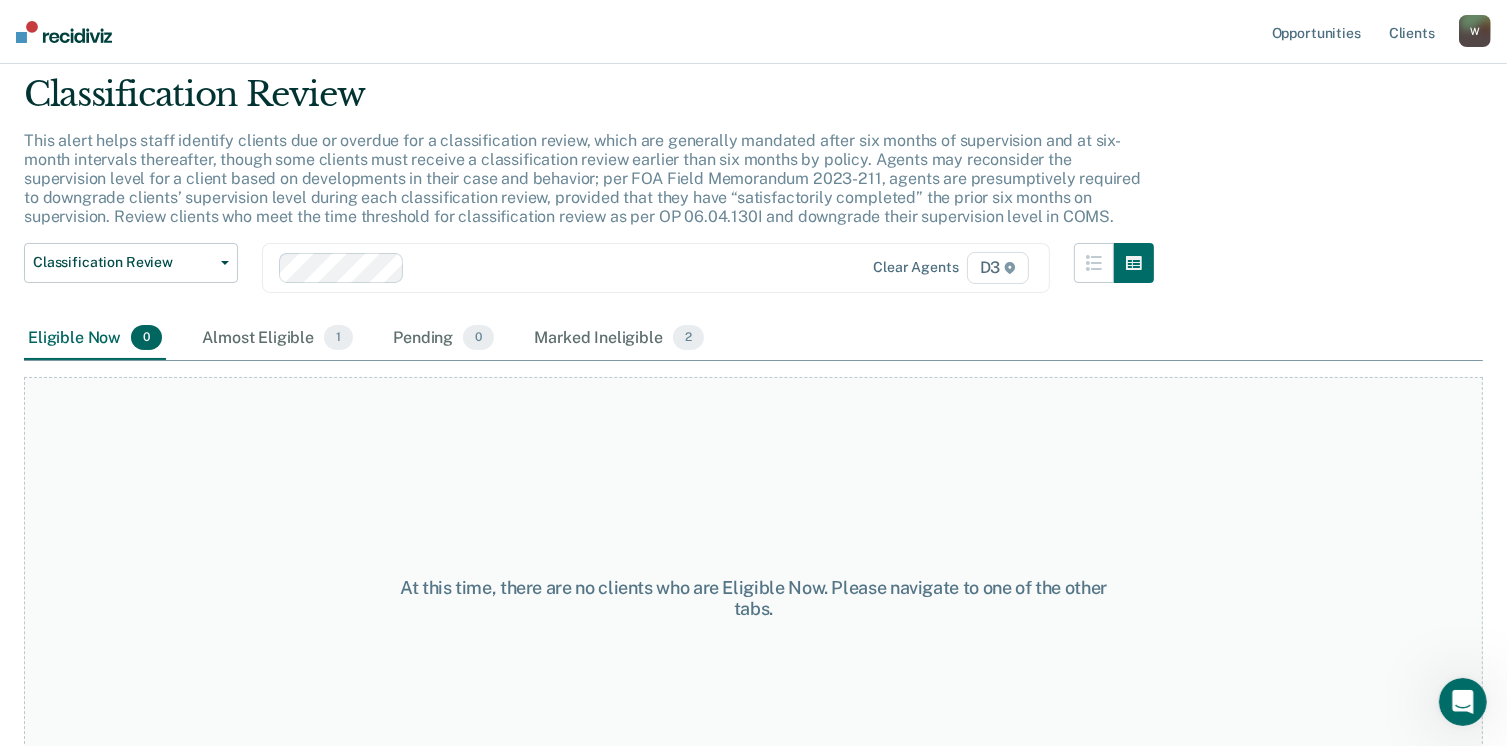 scroll, scrollTop: 0, scrollLeft: 0, axis: both 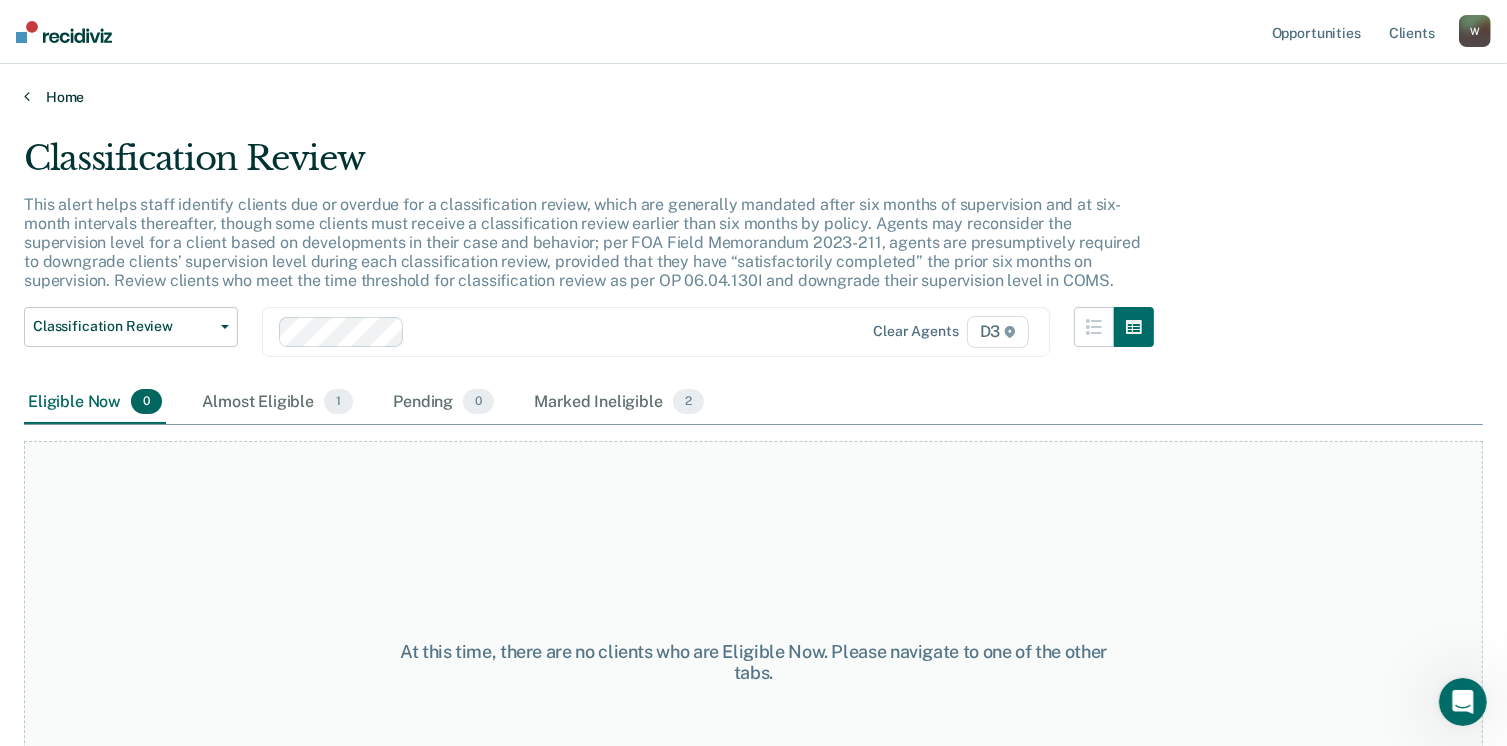 click at bounding box center (27, 96) 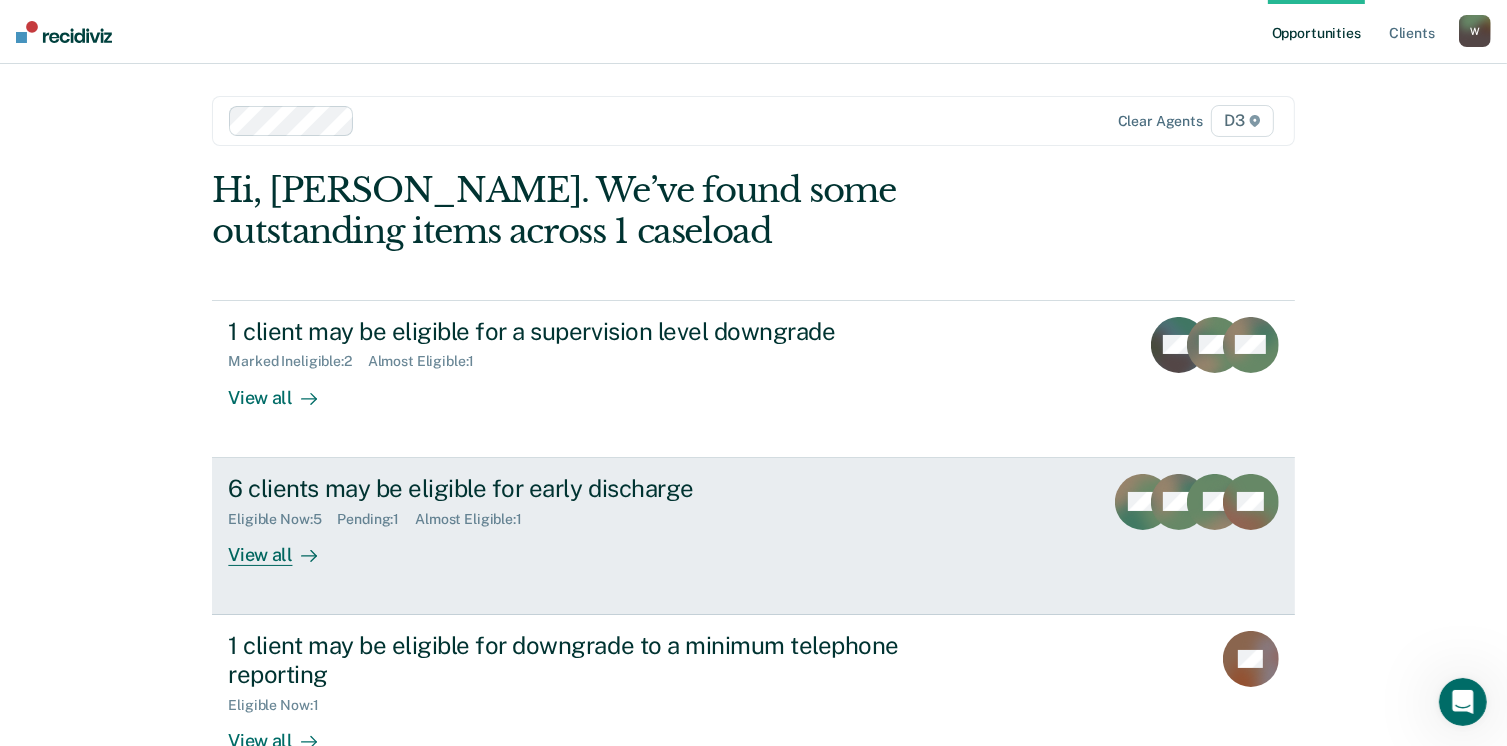 click on "View all" at bounding box center (284, 546) 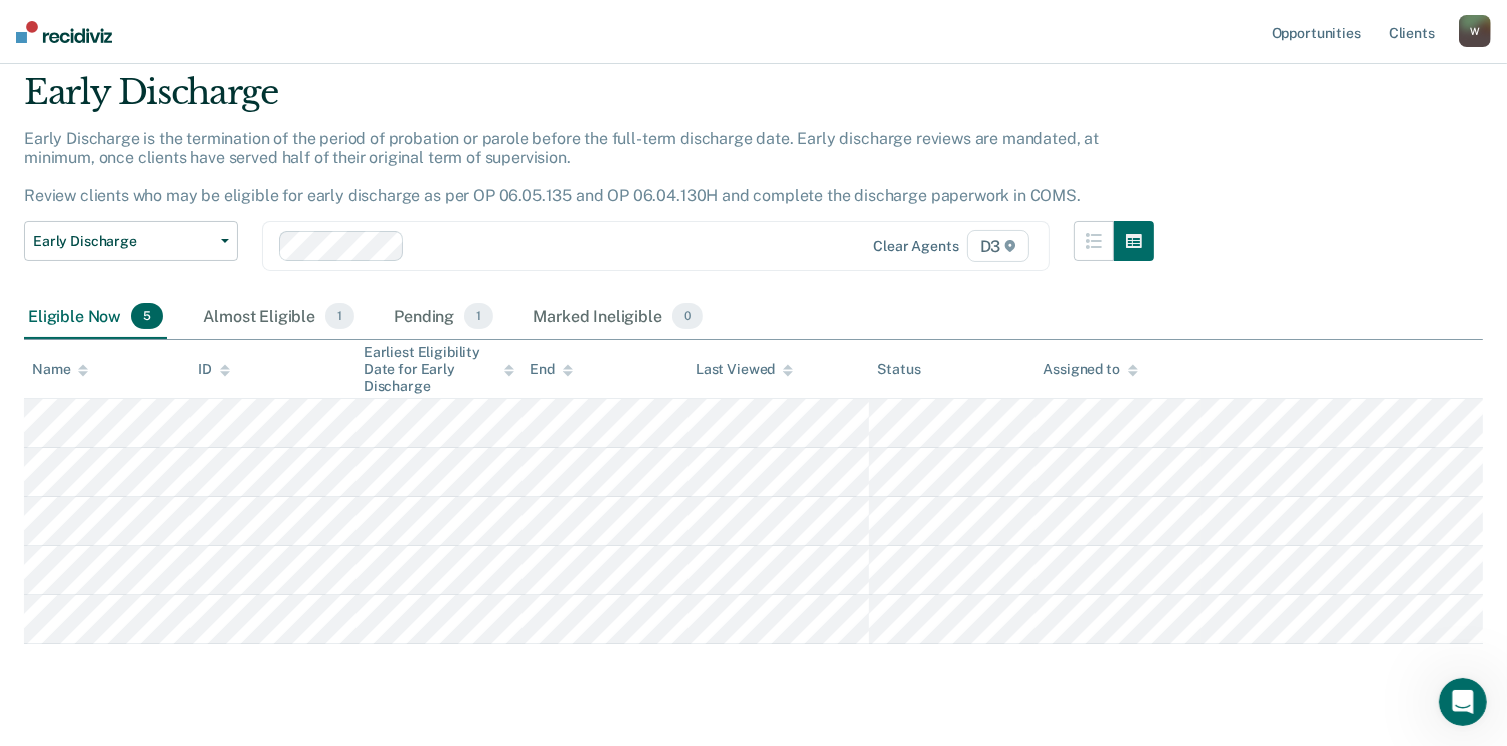 scroll, scrollTop: 105, scrollLeft: 0, axis: vertical 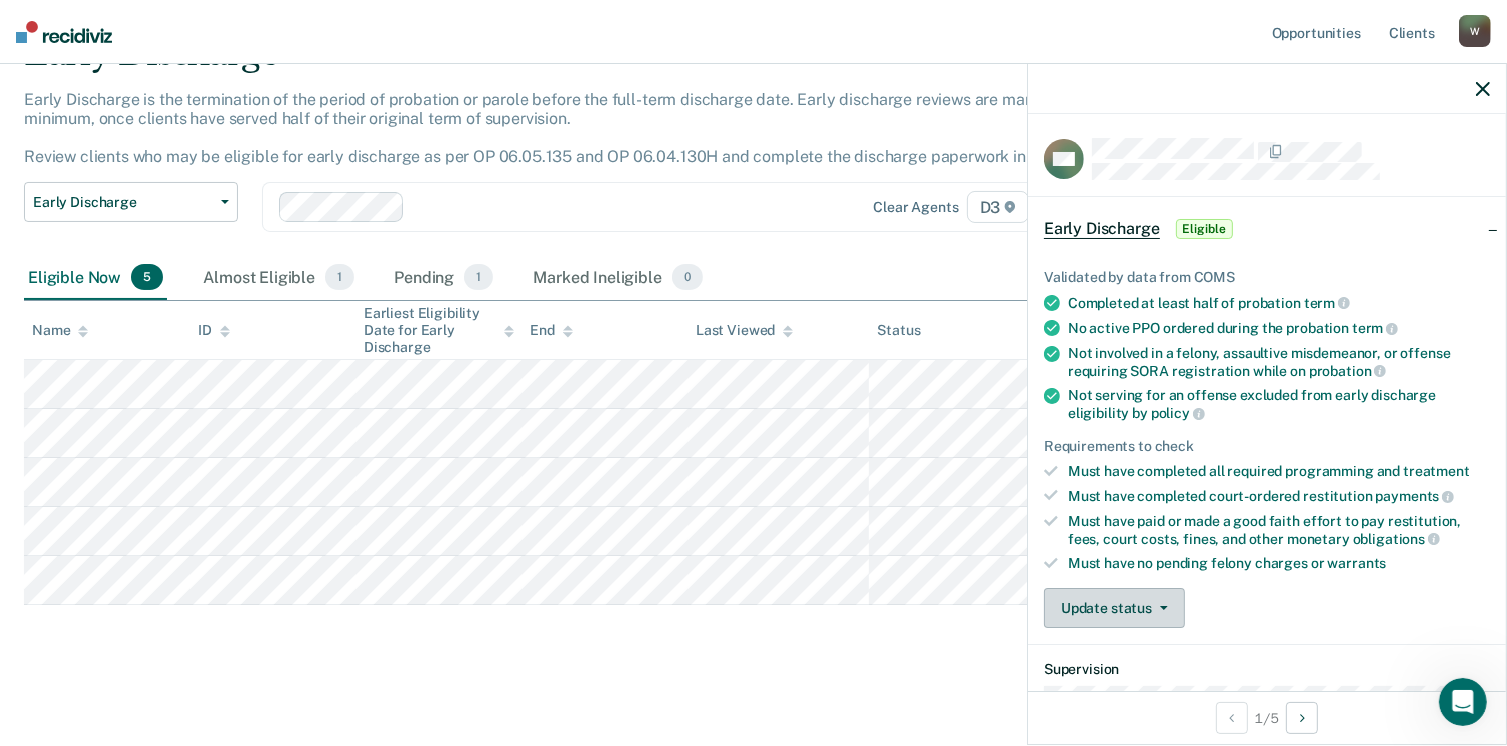 click on "Update status" at bounding box center [1114, 608] 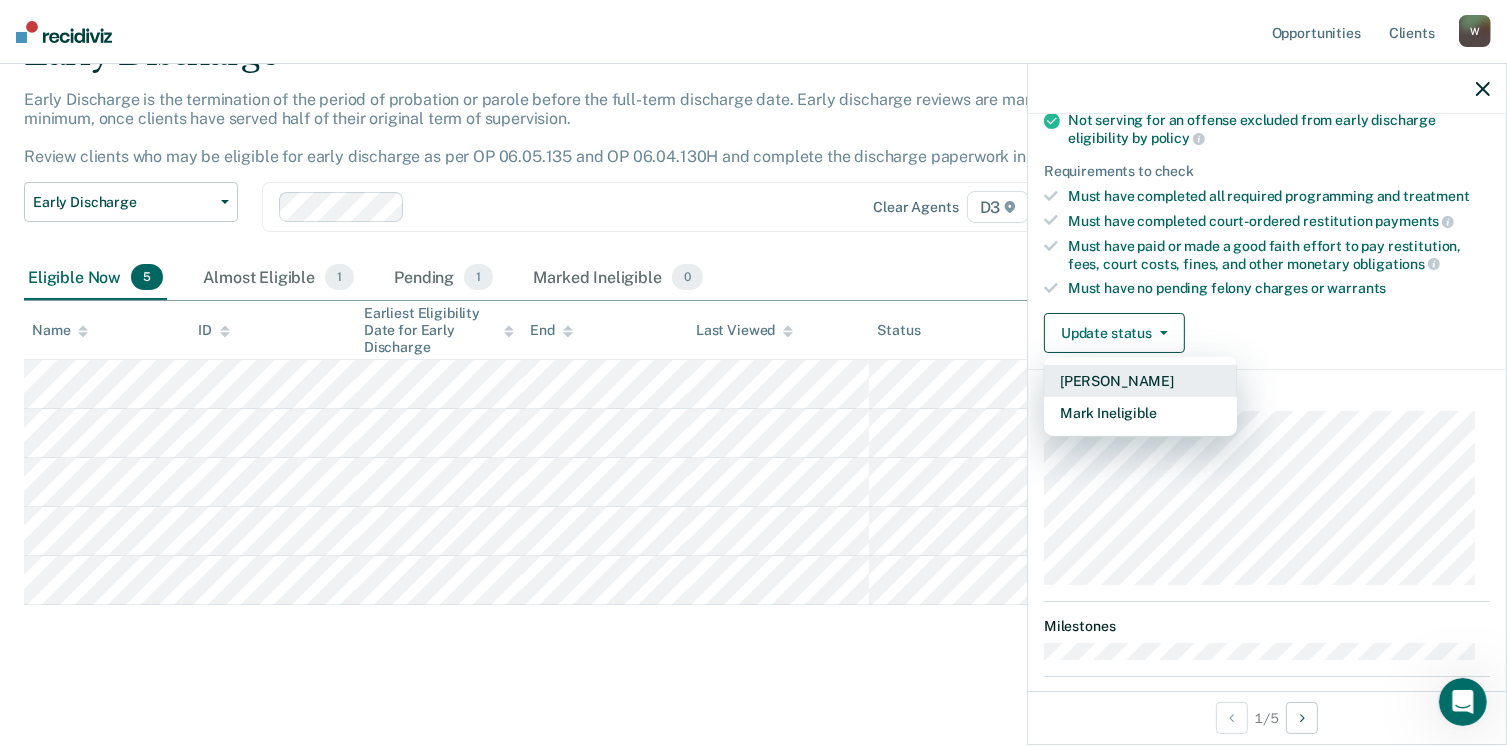 scroll, scrollTop: 371, scrollLeft: 0, axis: vertical 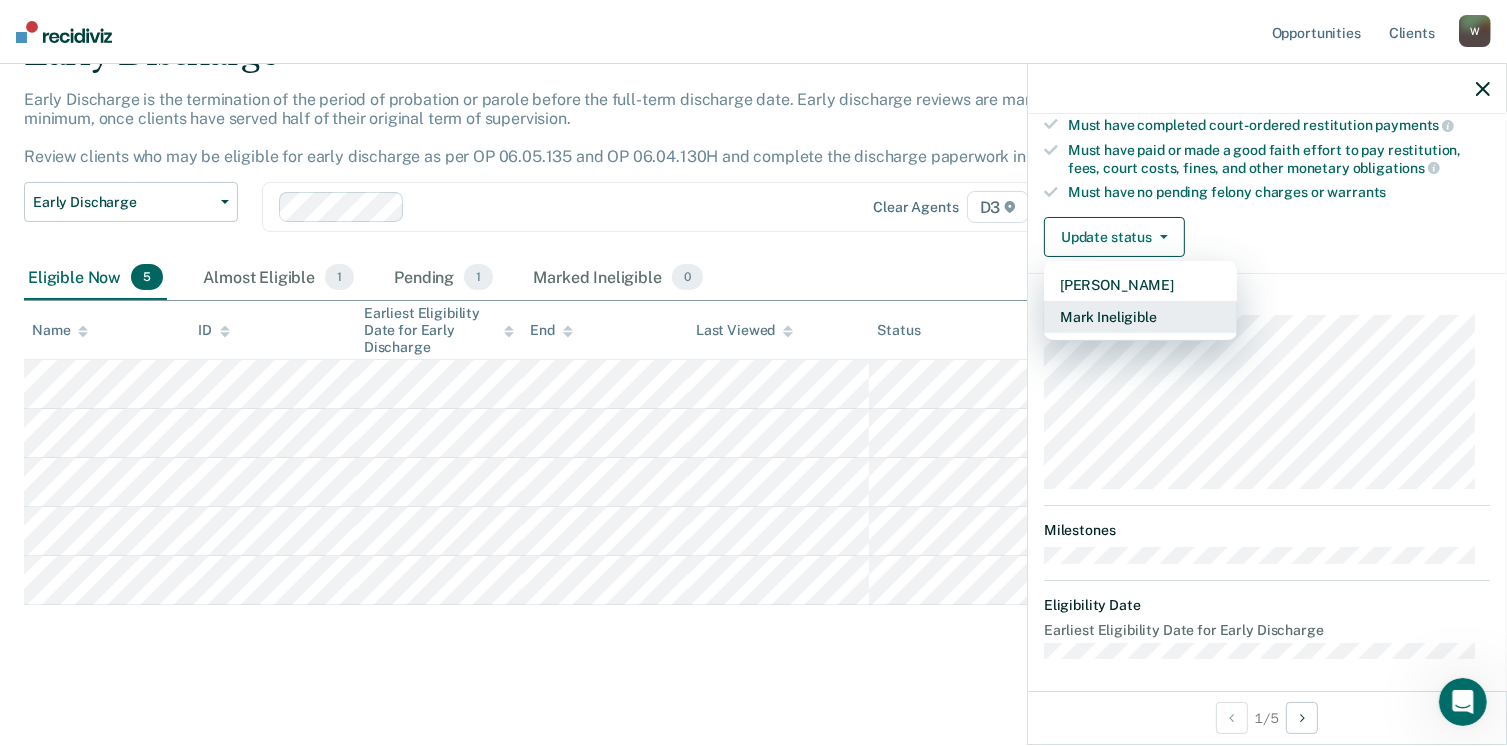 click on "Mark Ineligible" at bounding box center (1140, 317) 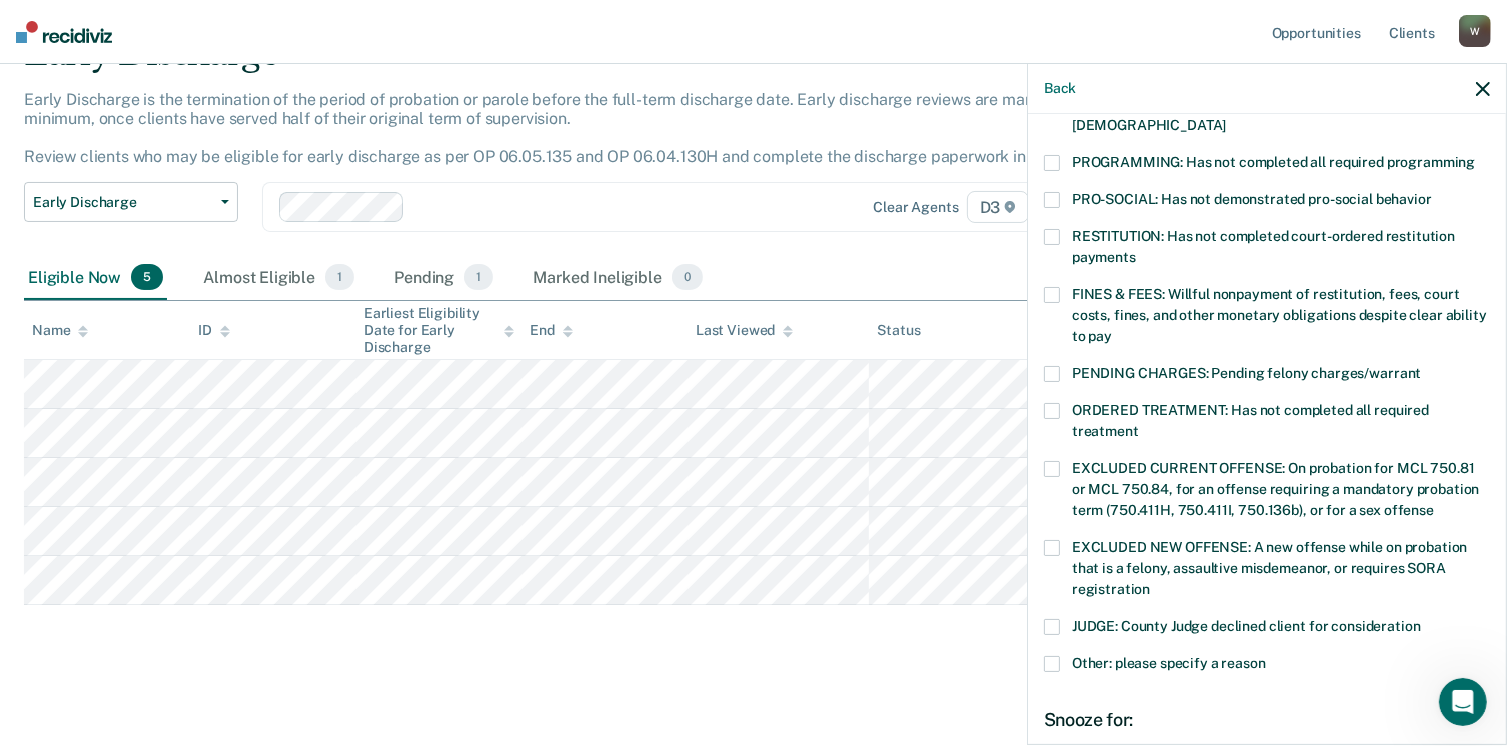 scroll, scrollTop: 471, scrollLeft: 0, axis: vertical 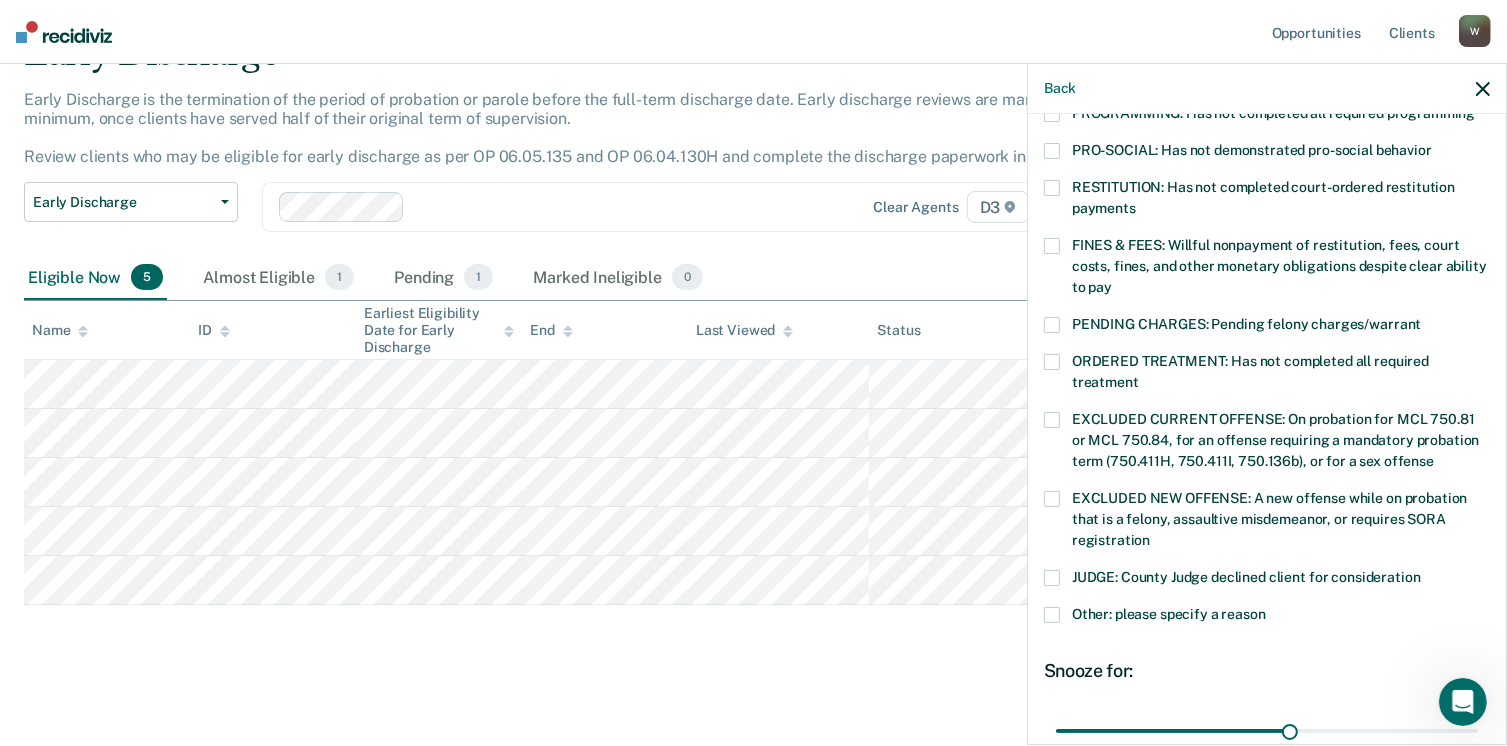 click at bounding box center [1052, 578] 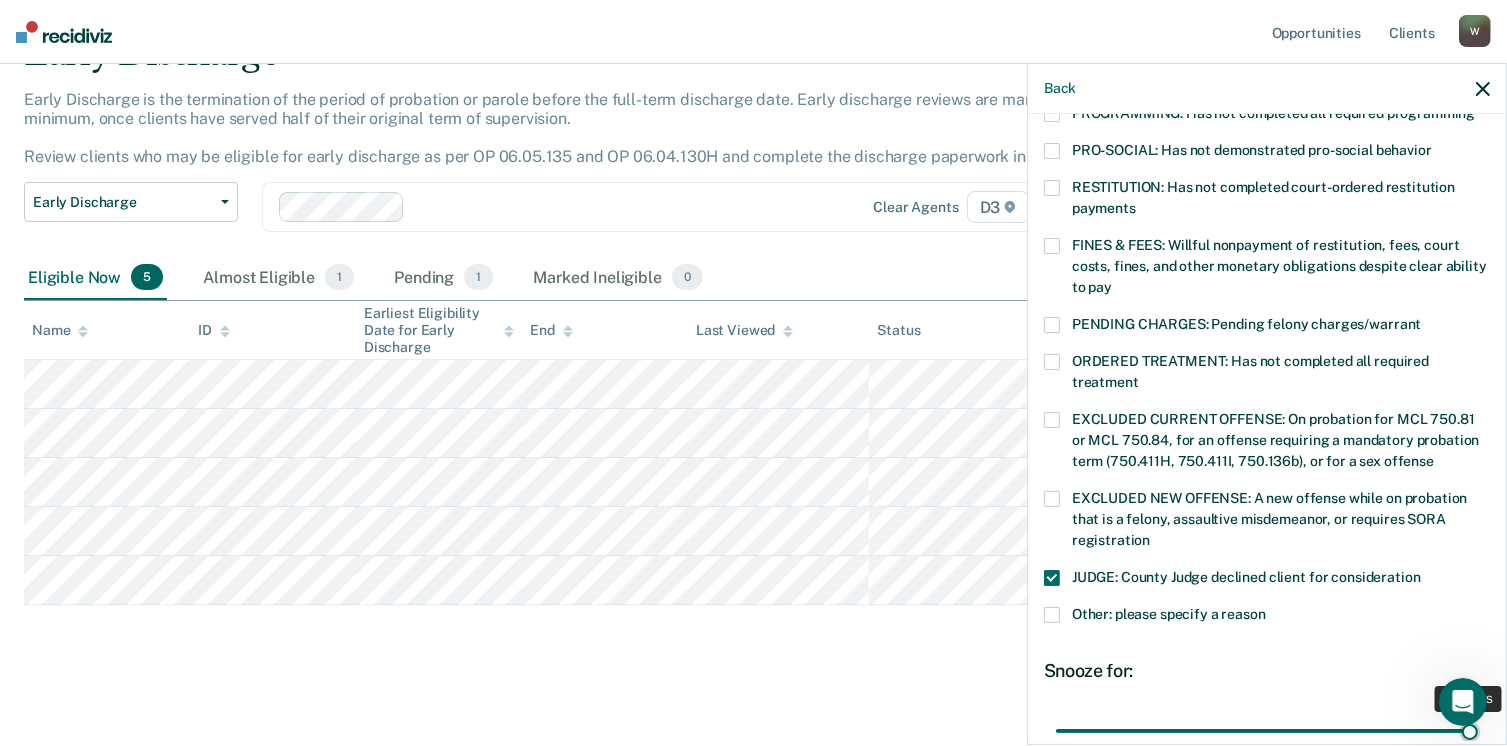 drag, startPoint x: 1278, startPoint y: 711, endPoint x: 1460, endPoint y: 701, distance: 182.27452 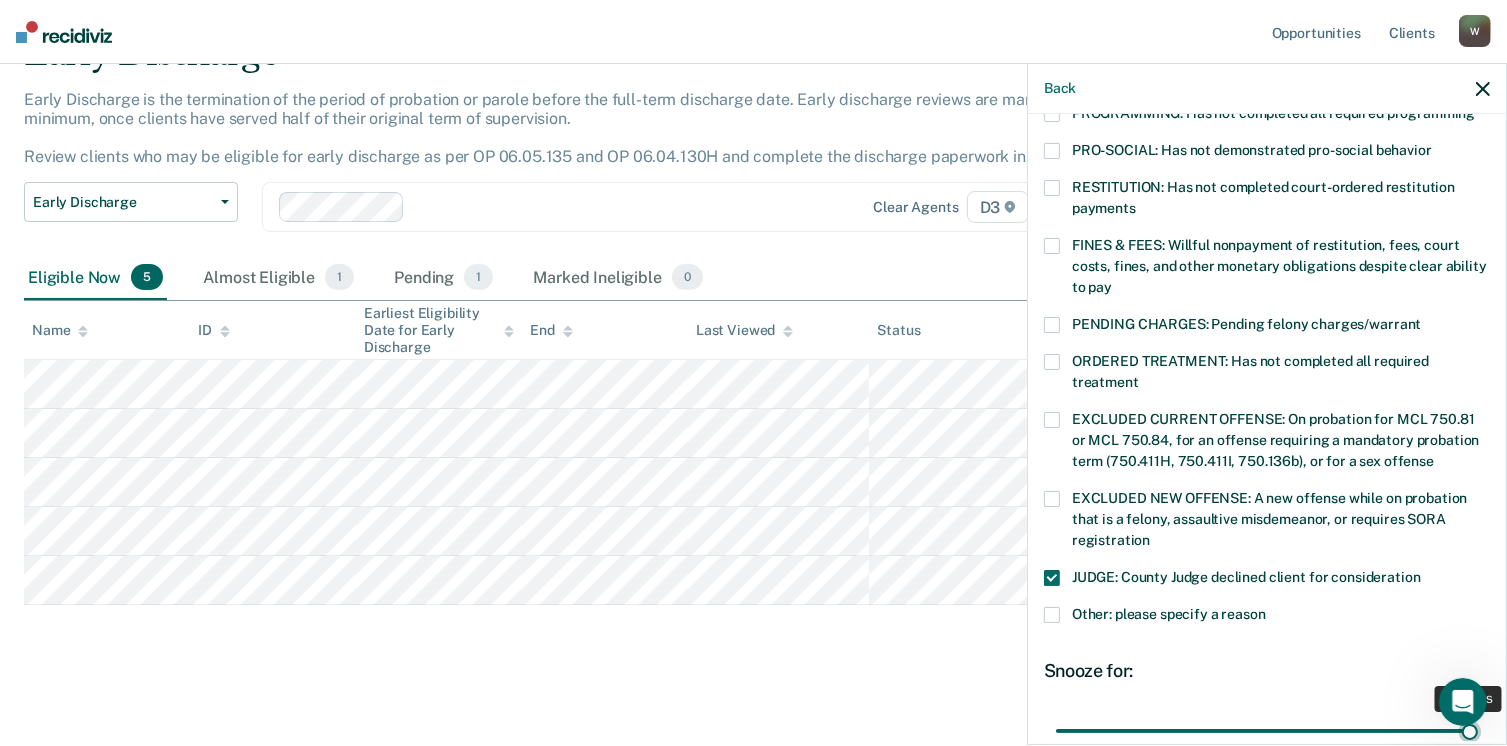 type on "53" 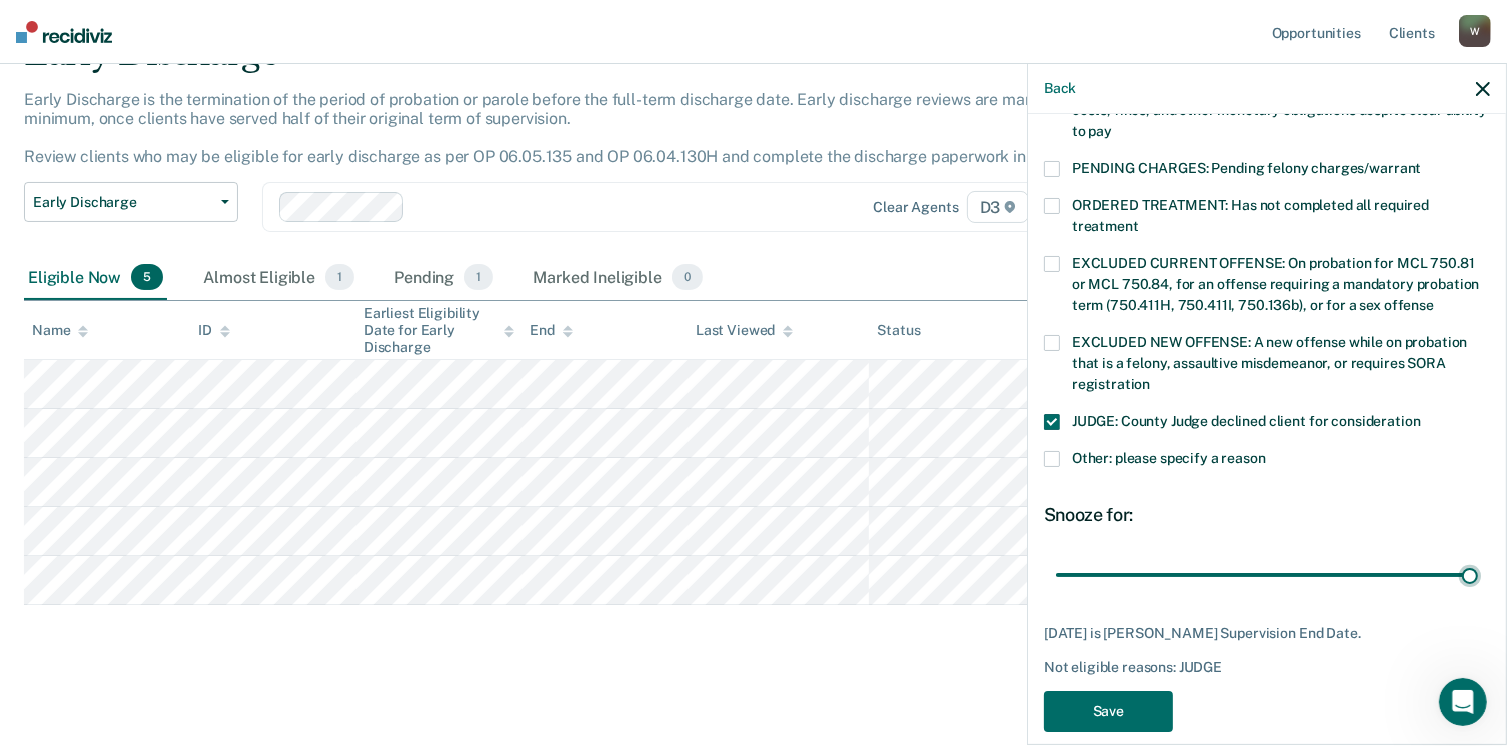 scroll, scrollTop: 630, scrollLeft: 0, axis: vertical 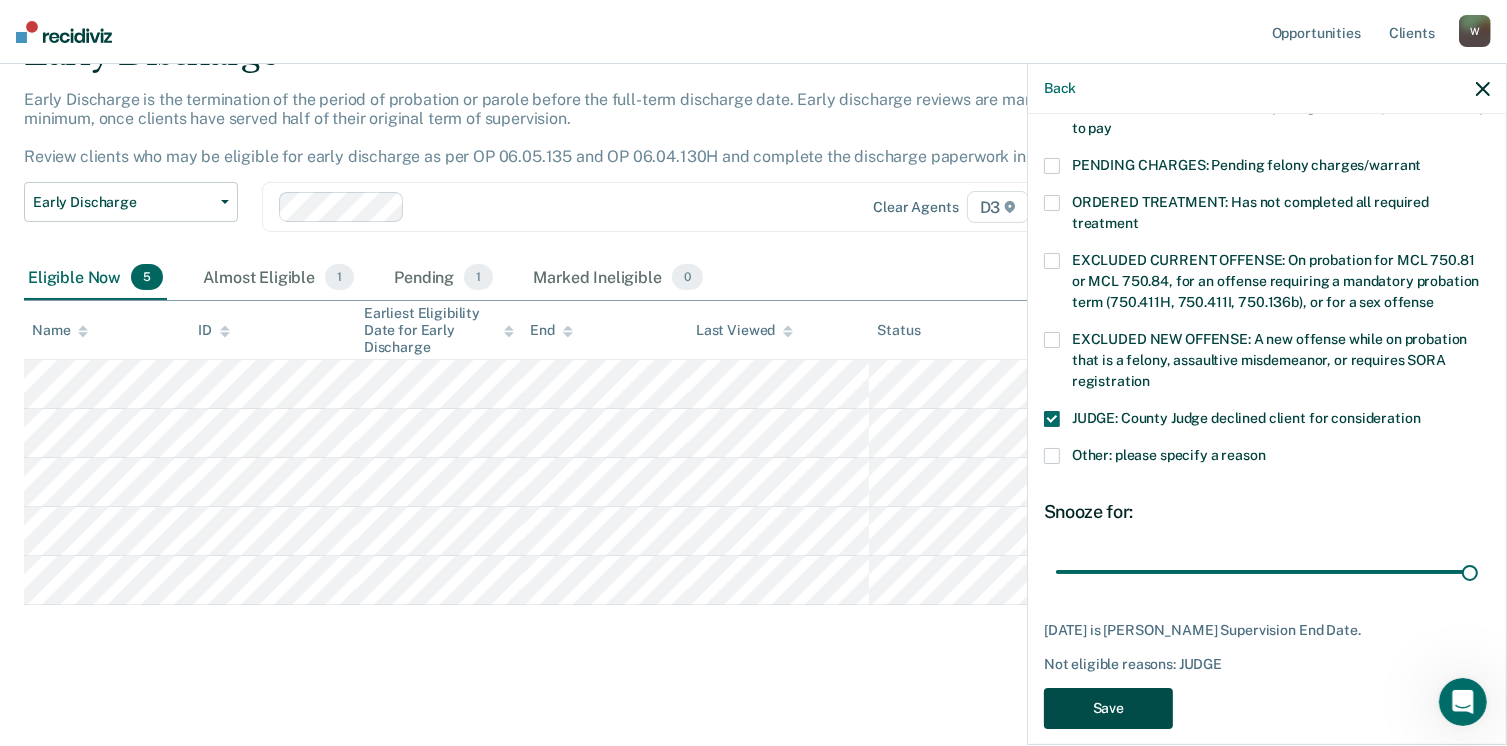 click on "Save" at bounding box center [1108, 708] 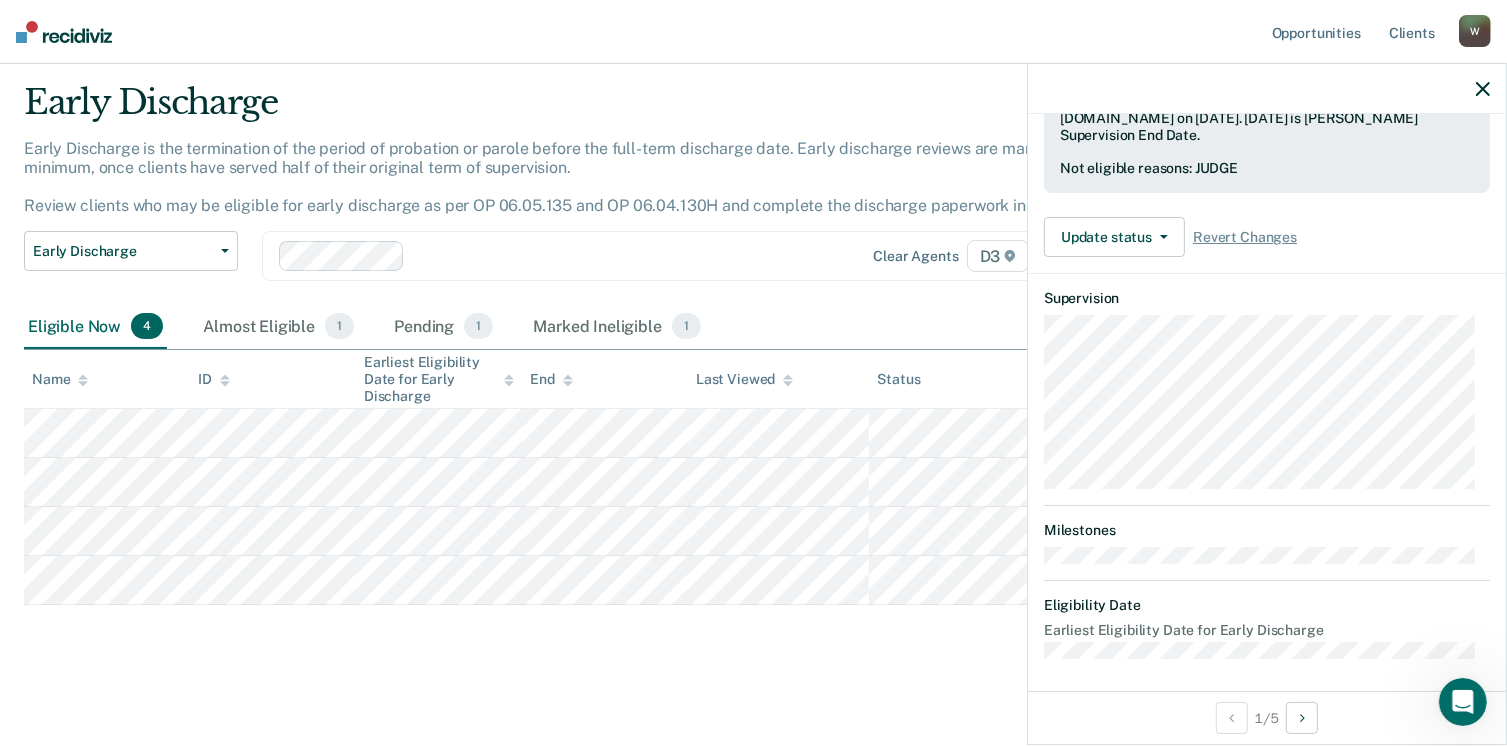 scroll, scrollTop: 520, scrollLeft: 0, axis: vertical 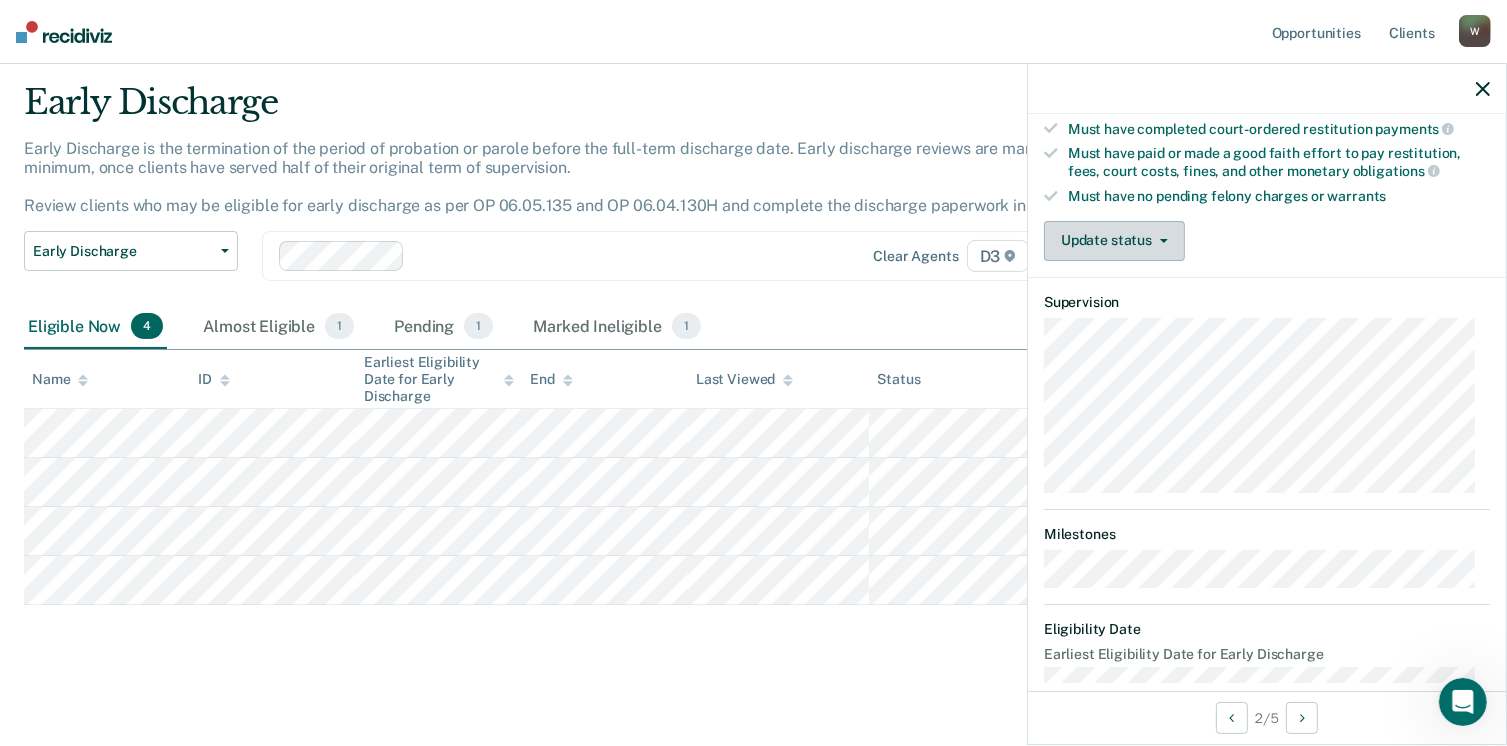click on "Update status" at bounding box center [1114, 241] 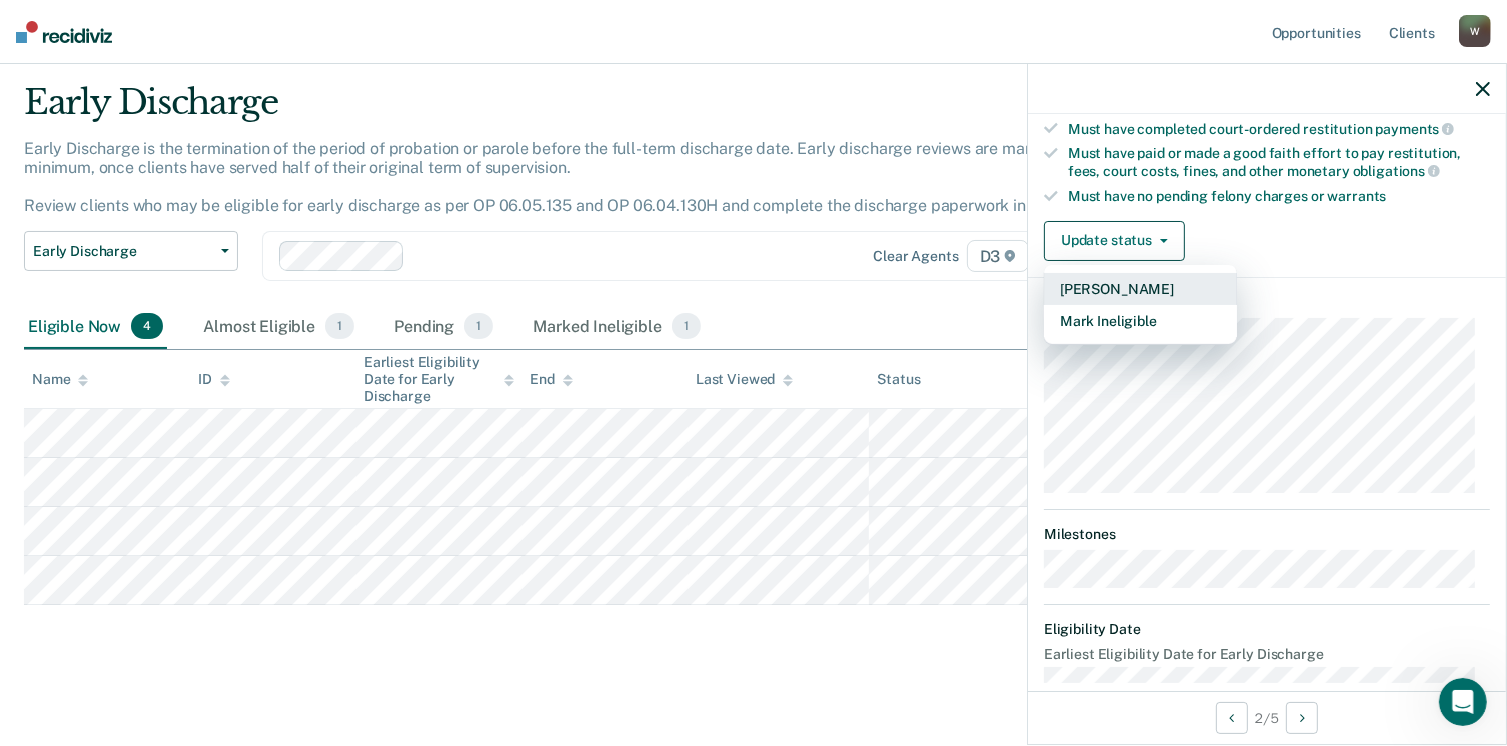 click on "[PERSON_NAME]" at bounding box center [1140, 289] 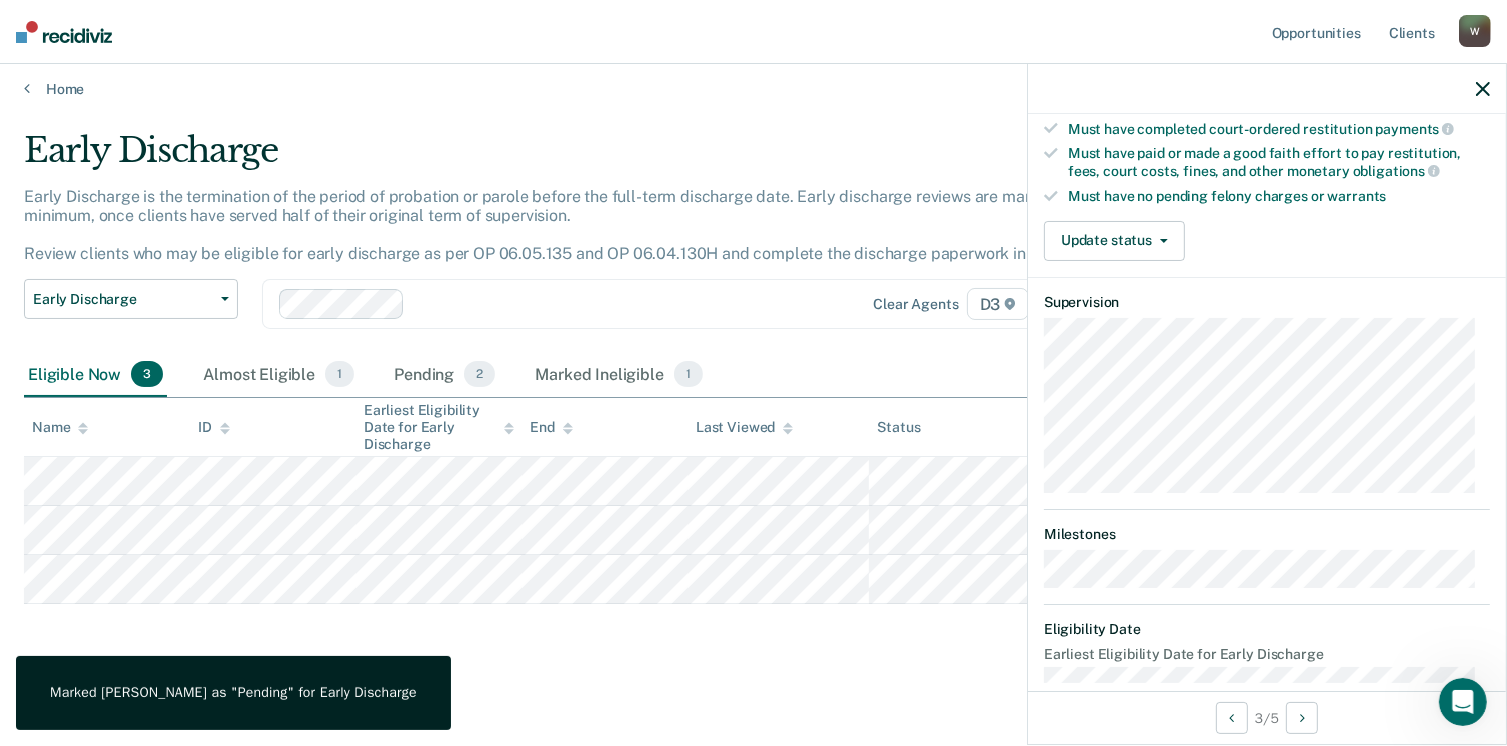 scroll, scrollTop: 0, scrollLeft: 0, axis: both 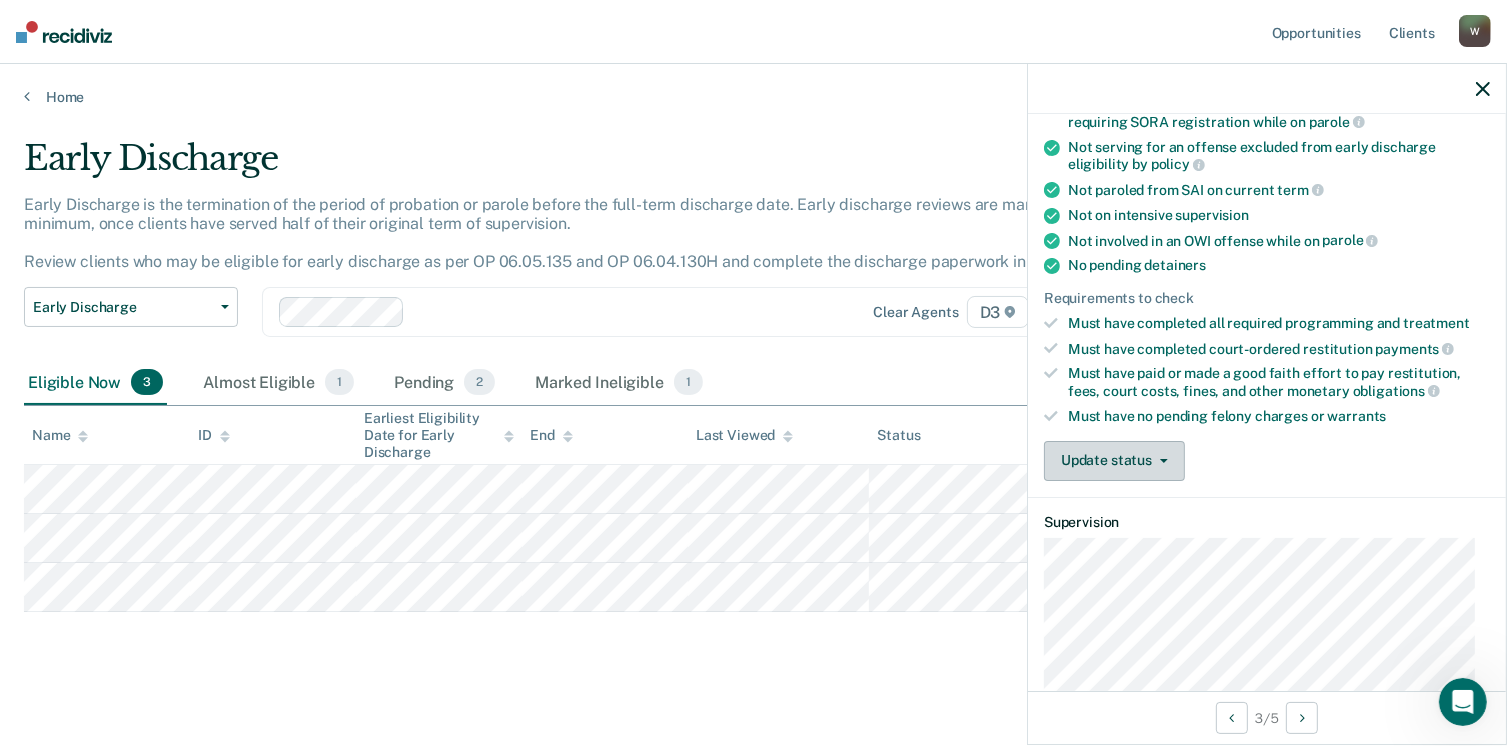 click on "Update status" at bounding box center [1114, 461] 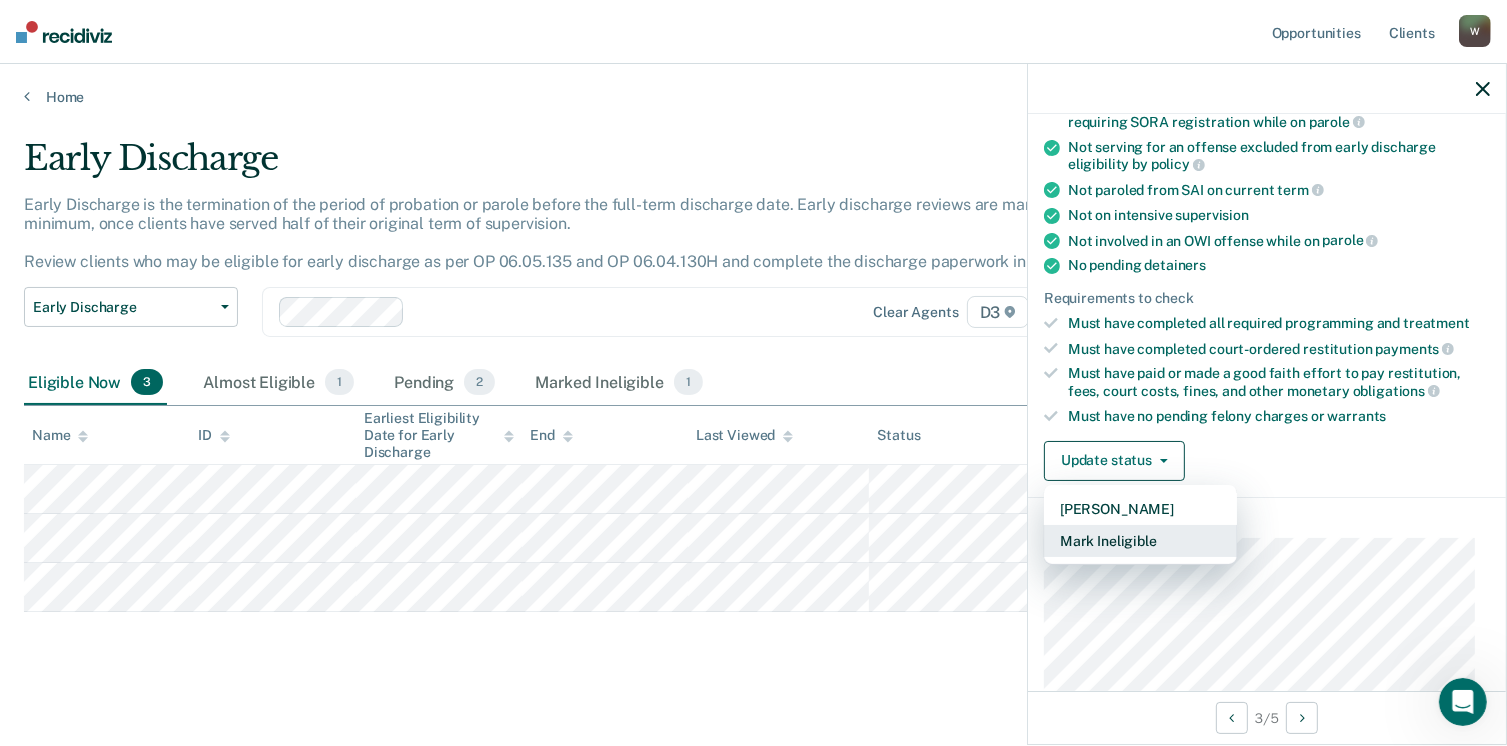 click on "Mark Ineligible" at bounding box center [1140, 541] 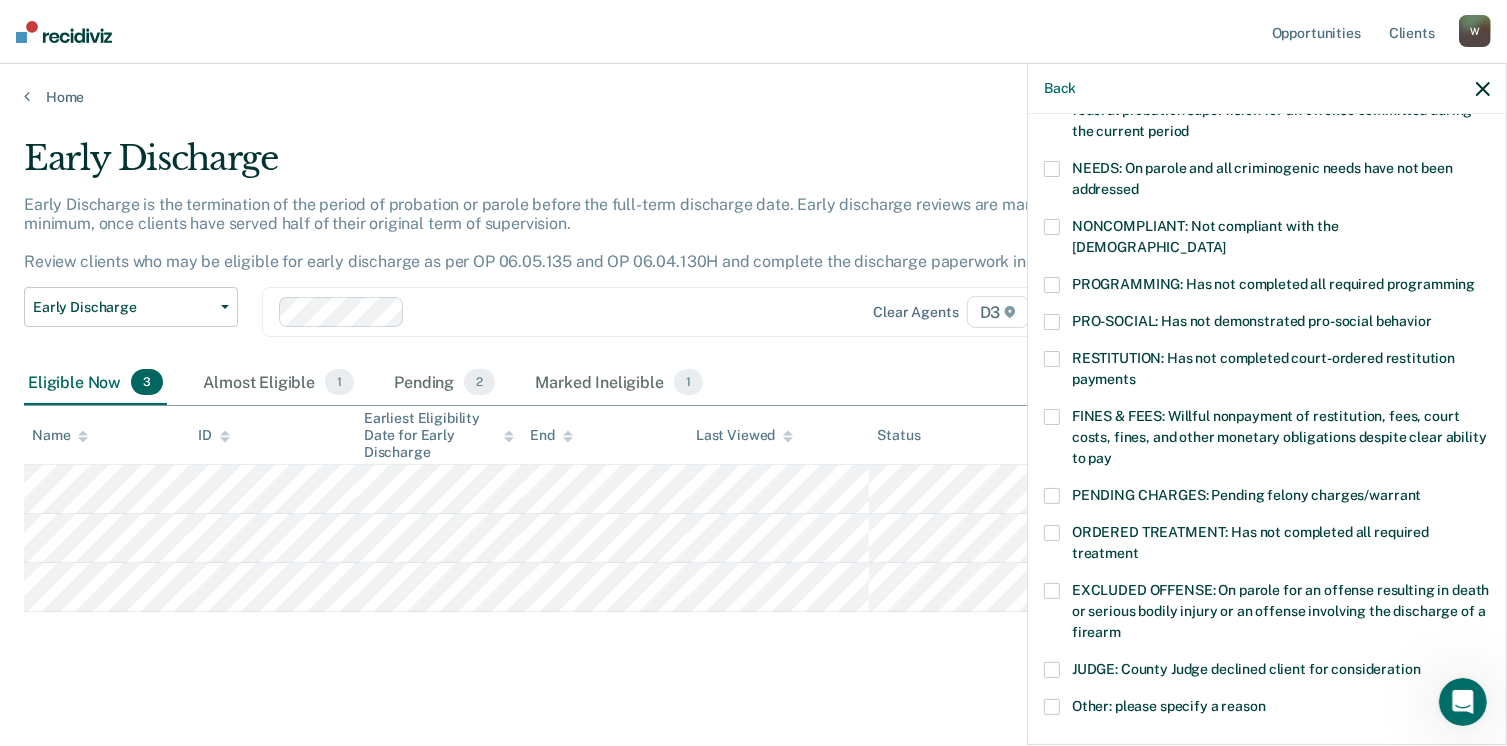 click at bounding box center (1052, 707) 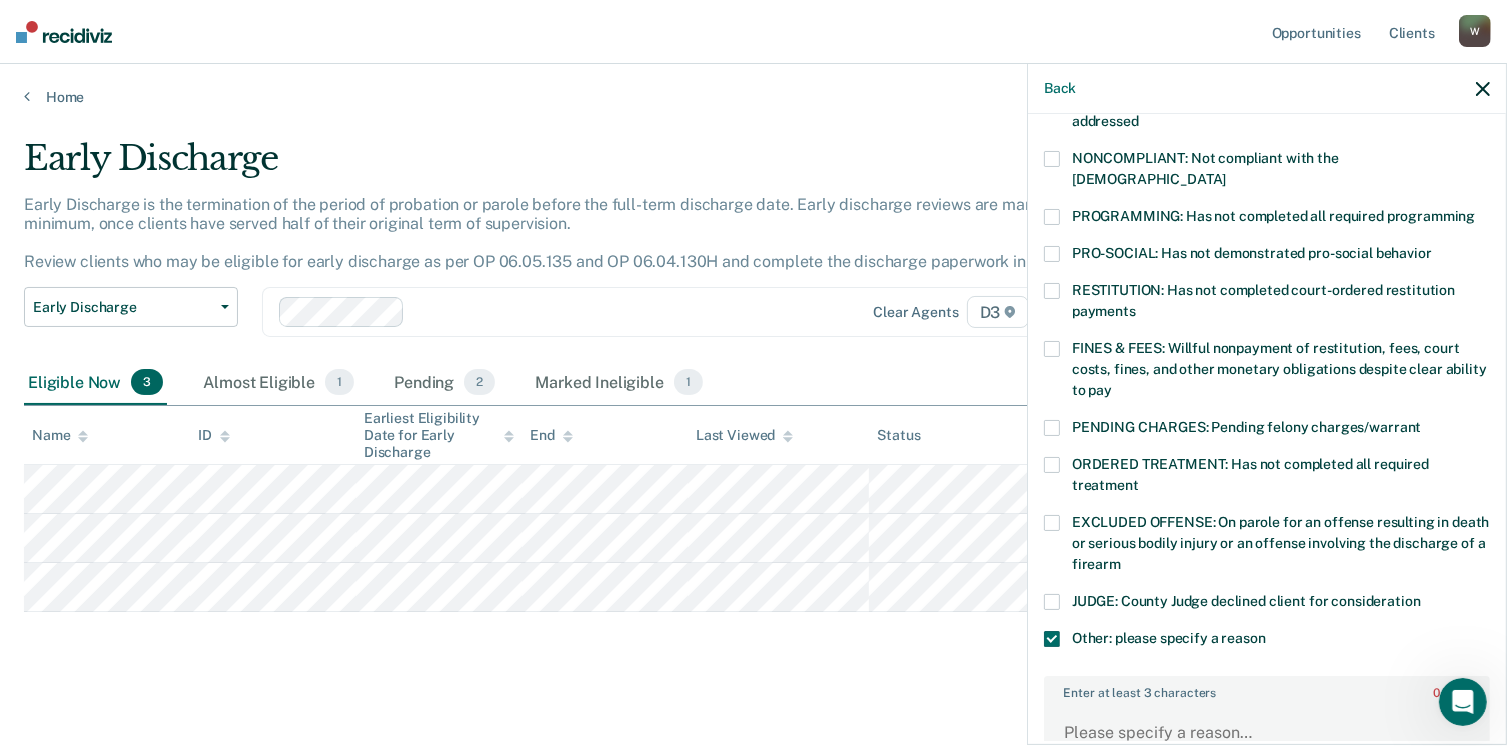 scroll, scrollTop: 500, scrollLeft: 0, axis: vertical 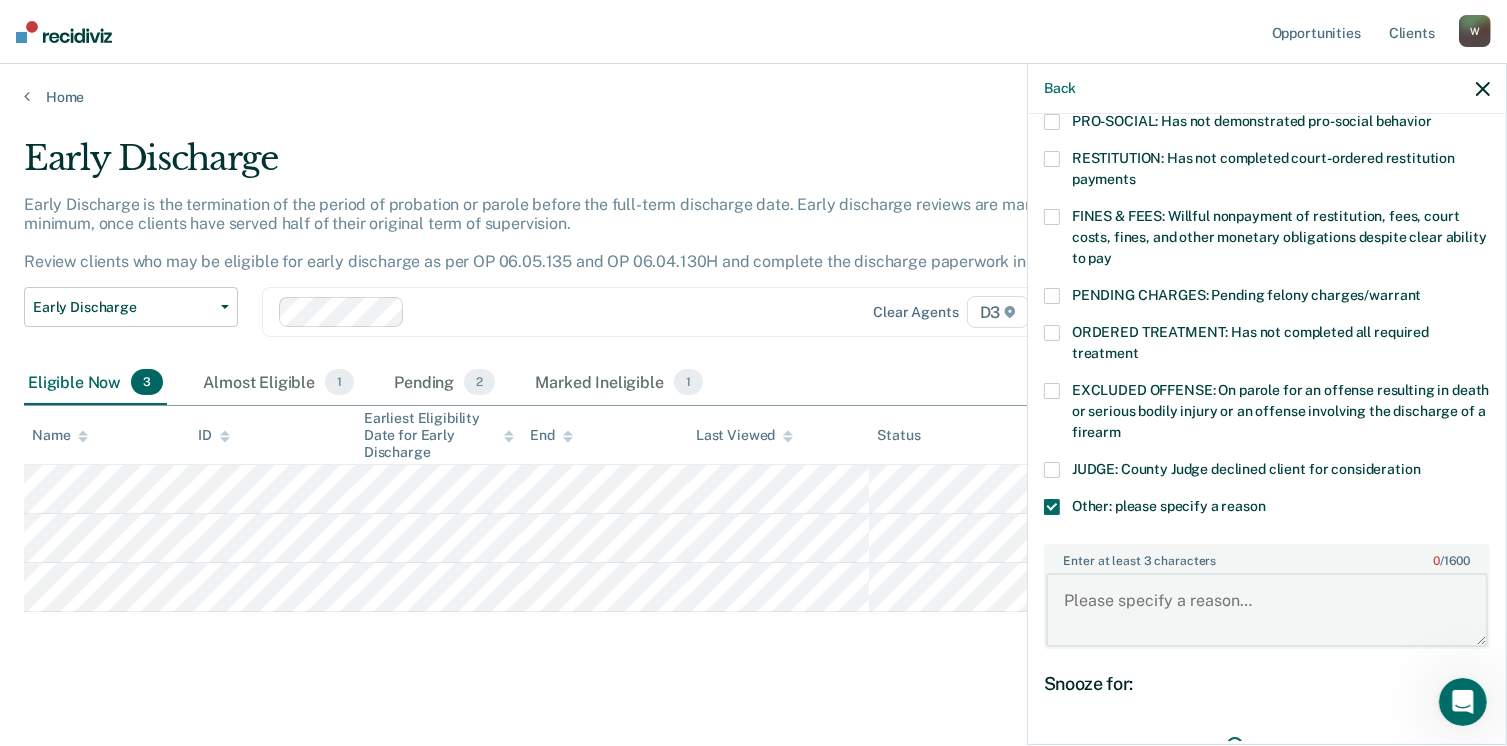 click on "Enter at least 3 characters 0  /  1600" at bounding box center [1267, 610] 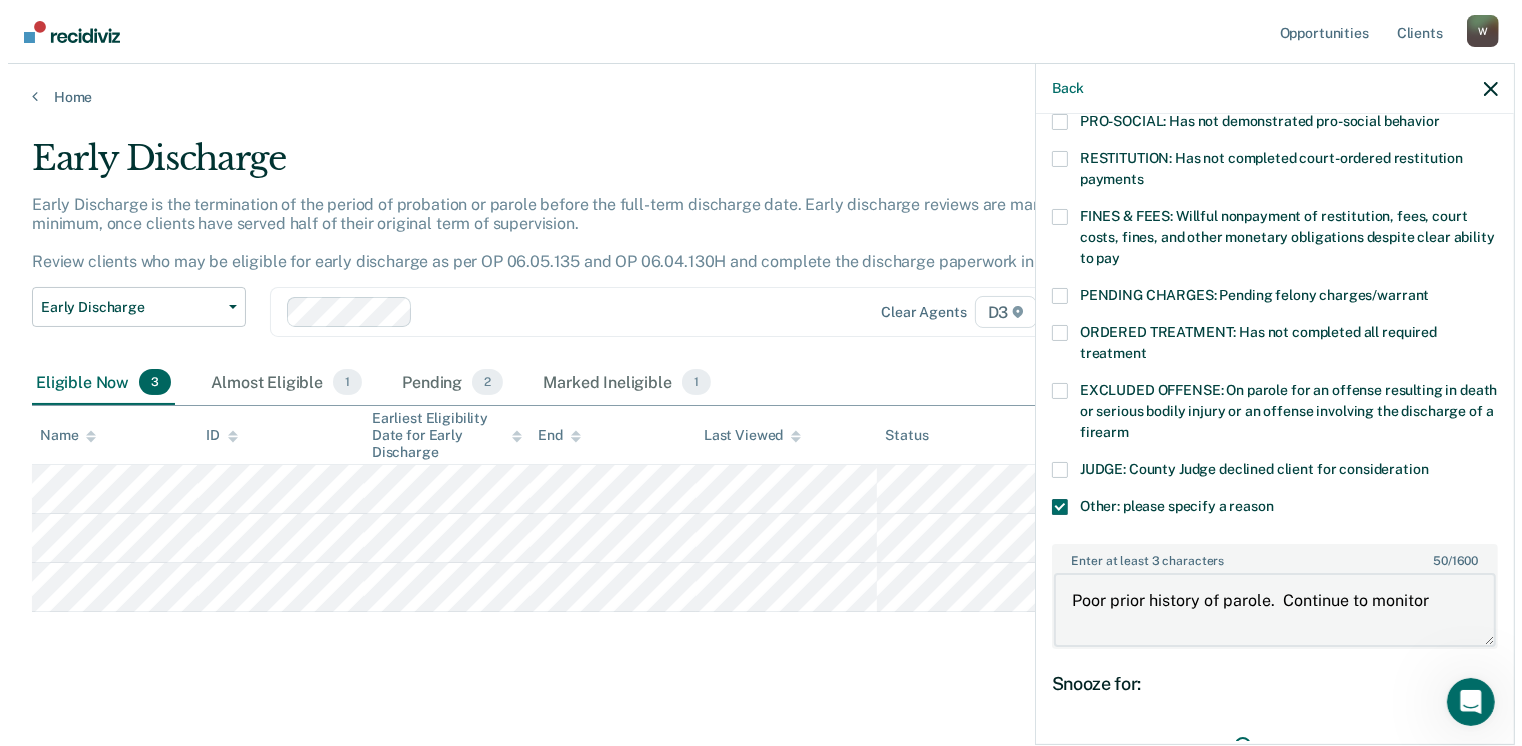 scroll, scrollTop: 670, scrollLeft: 0, axis: vertical 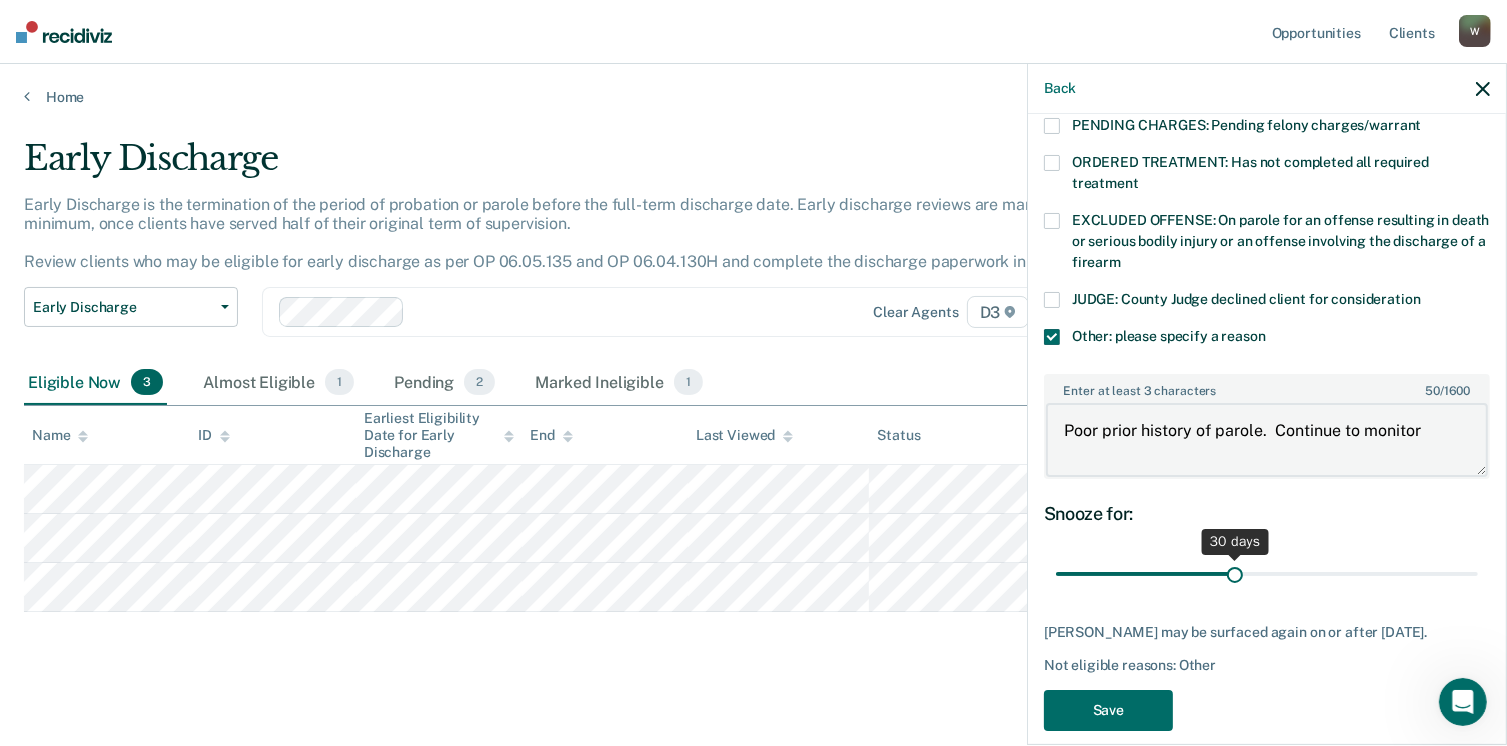 type on "Poor prior history of parole.  Continue to monitor" 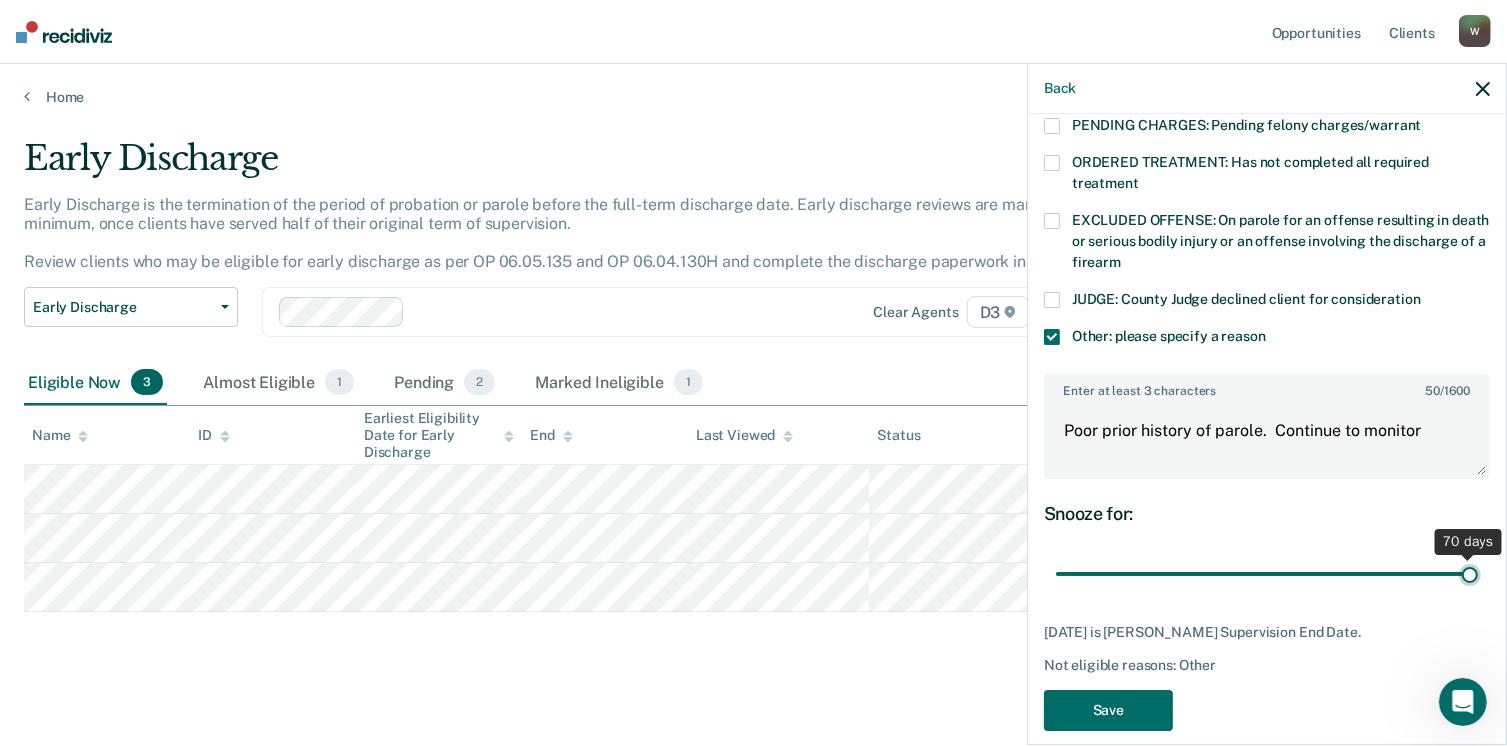 drag, startPoint x: 1229, startPoint y: 553, endPoint x: 1526, endPoint y: 541, distance: 297.24234 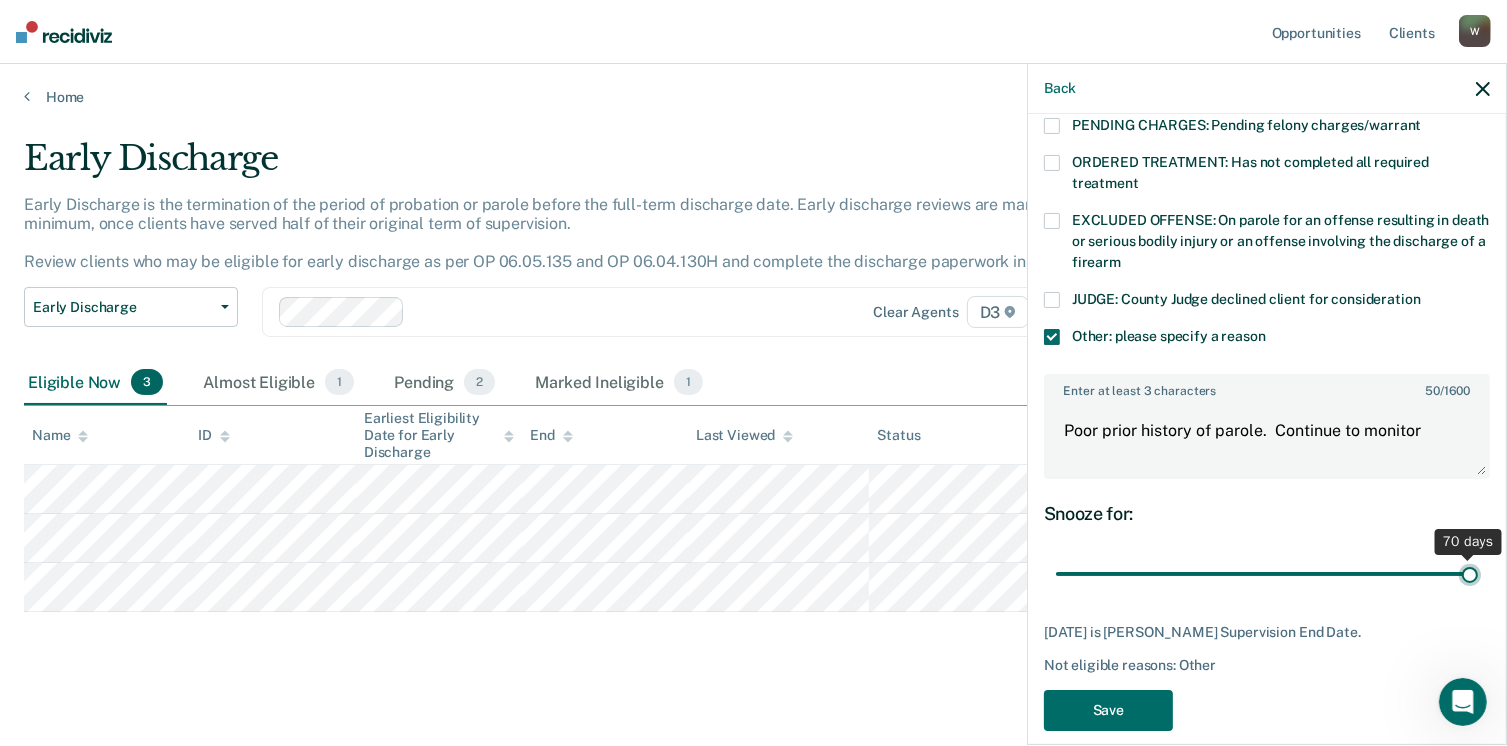 type on "70" 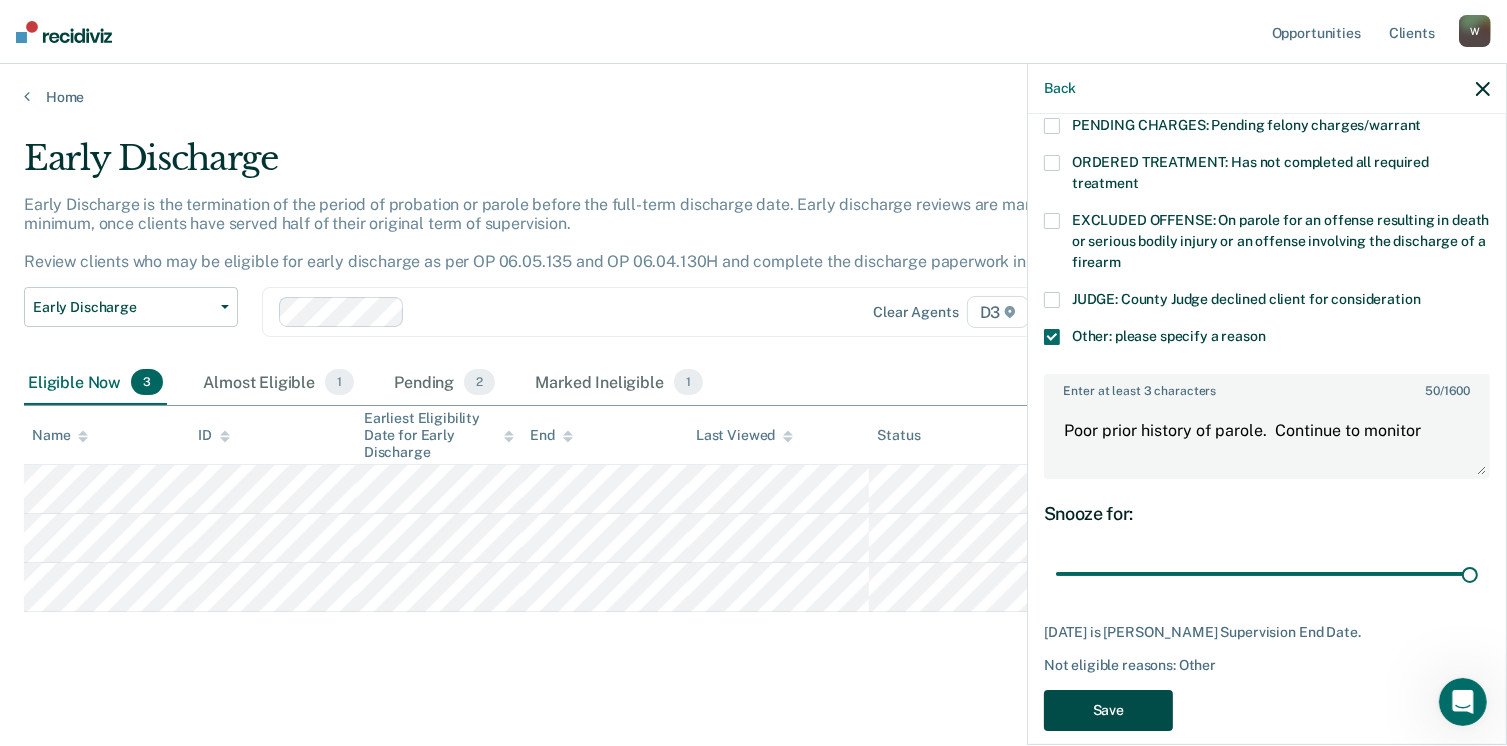 drag, startPoint x: 1074, startPoint y: 680, endPoint x: 1101, endPoint y: 669, distance: 29.15476 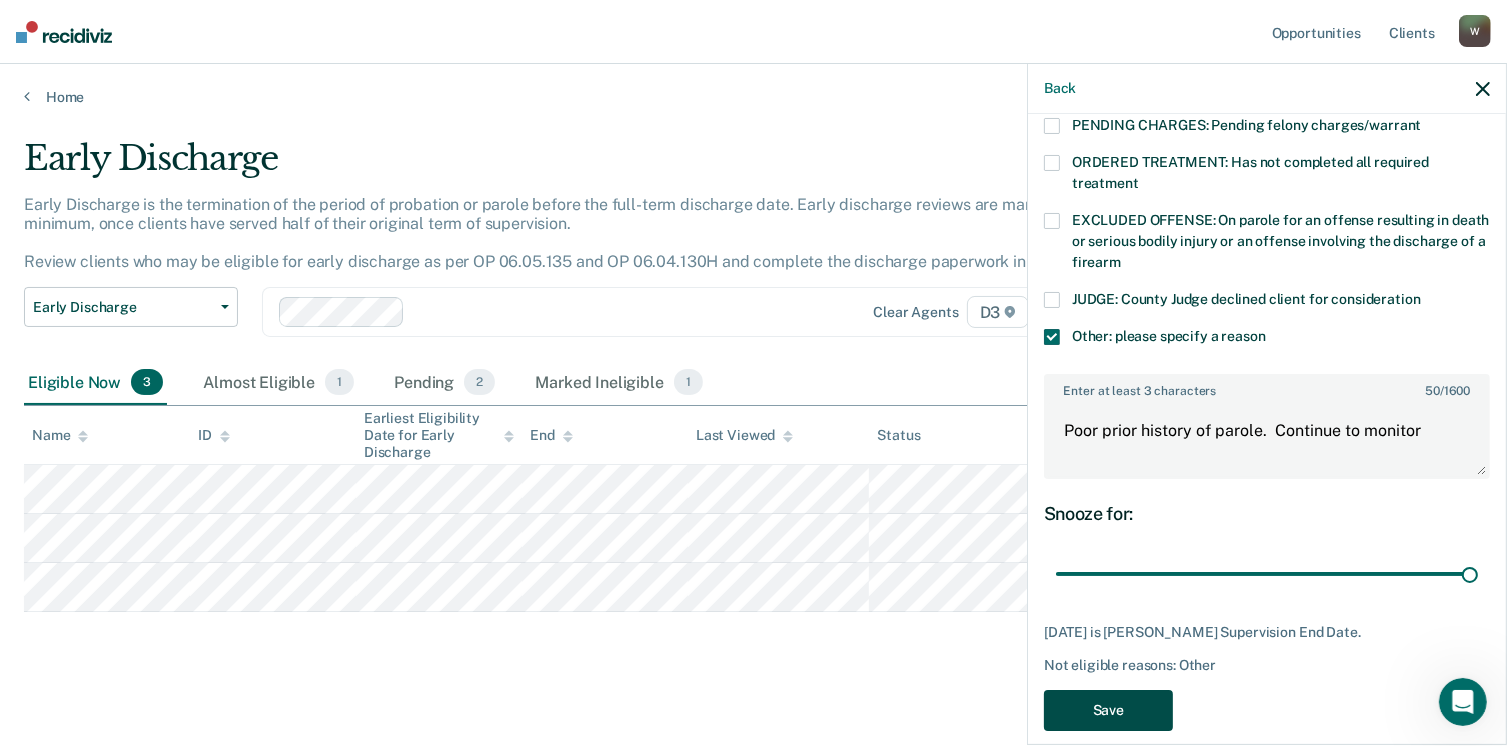 click on "Save" at bounding box center (1108, 710) 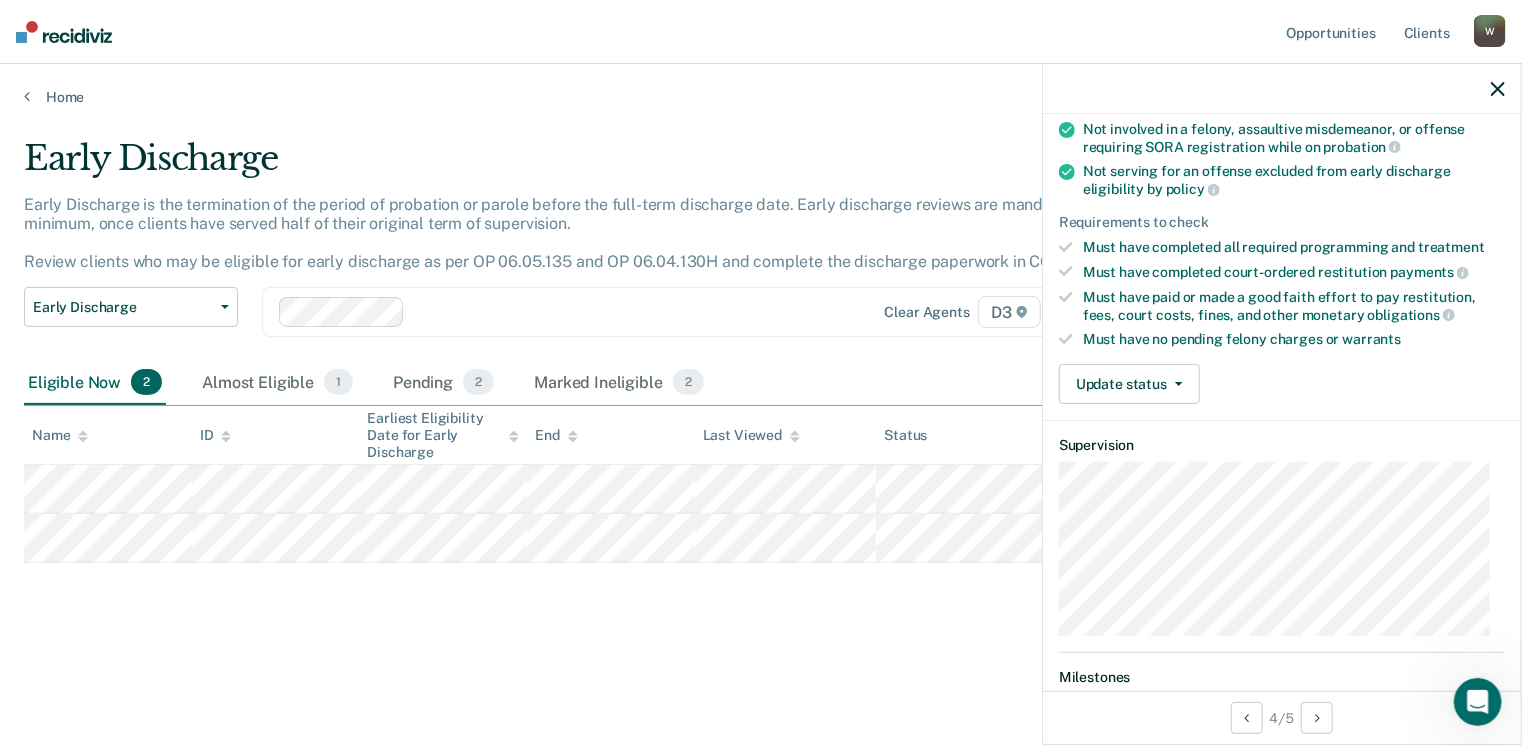 scroll, scrollTop: 212, scrollLeft: 0, axis: vertical 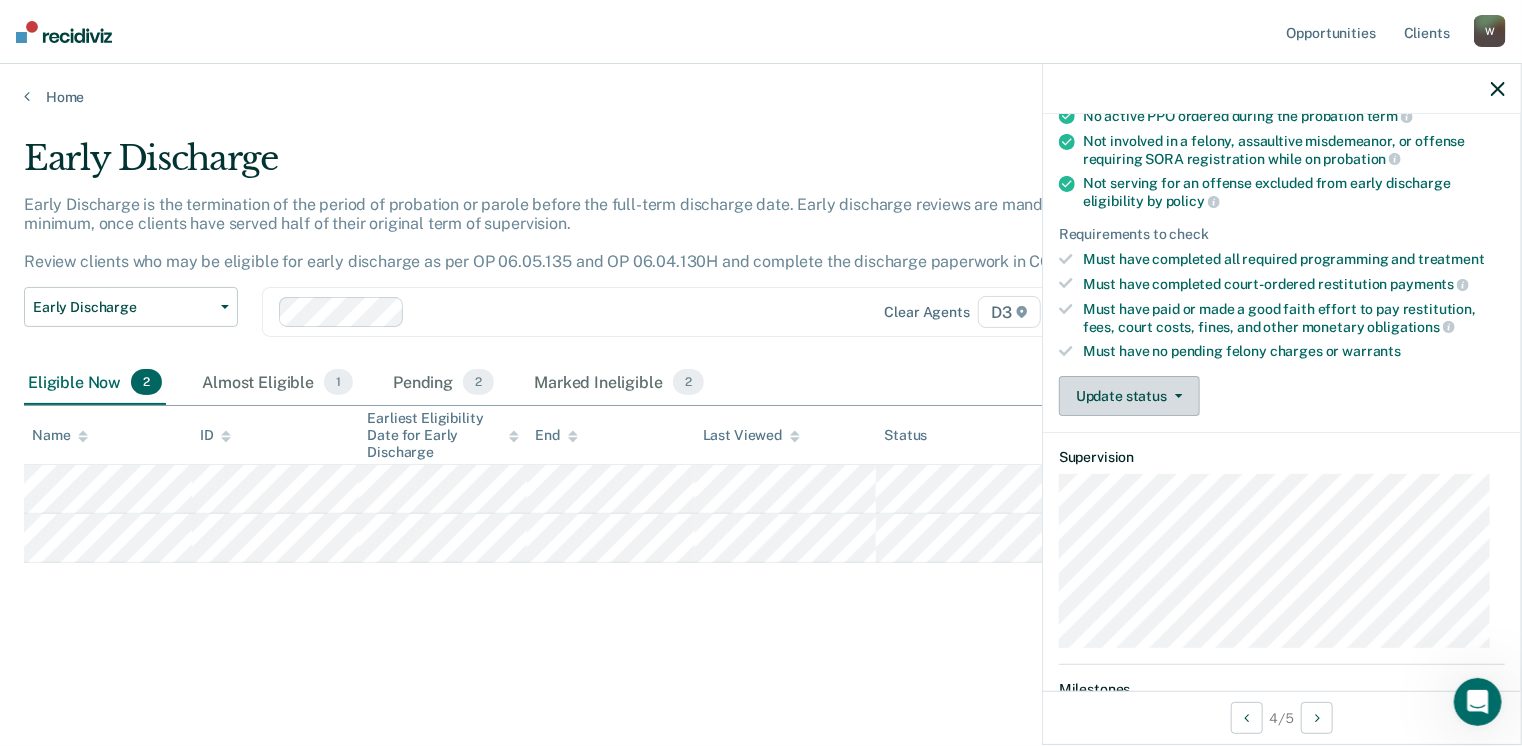 click on "Update status" at bounding box center [1129, 396] 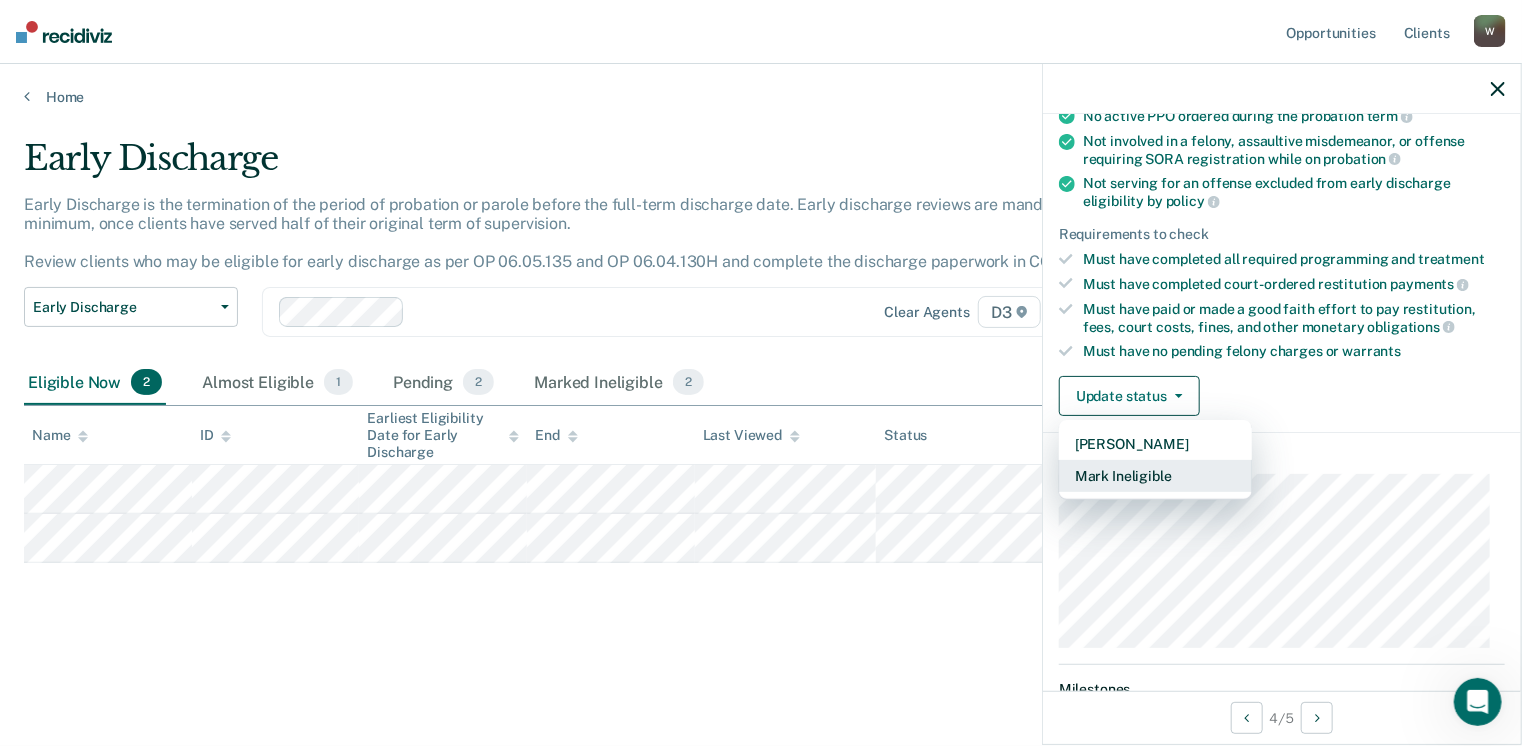 click on "Mark Ineligible" at bounding box center (1155, 476) 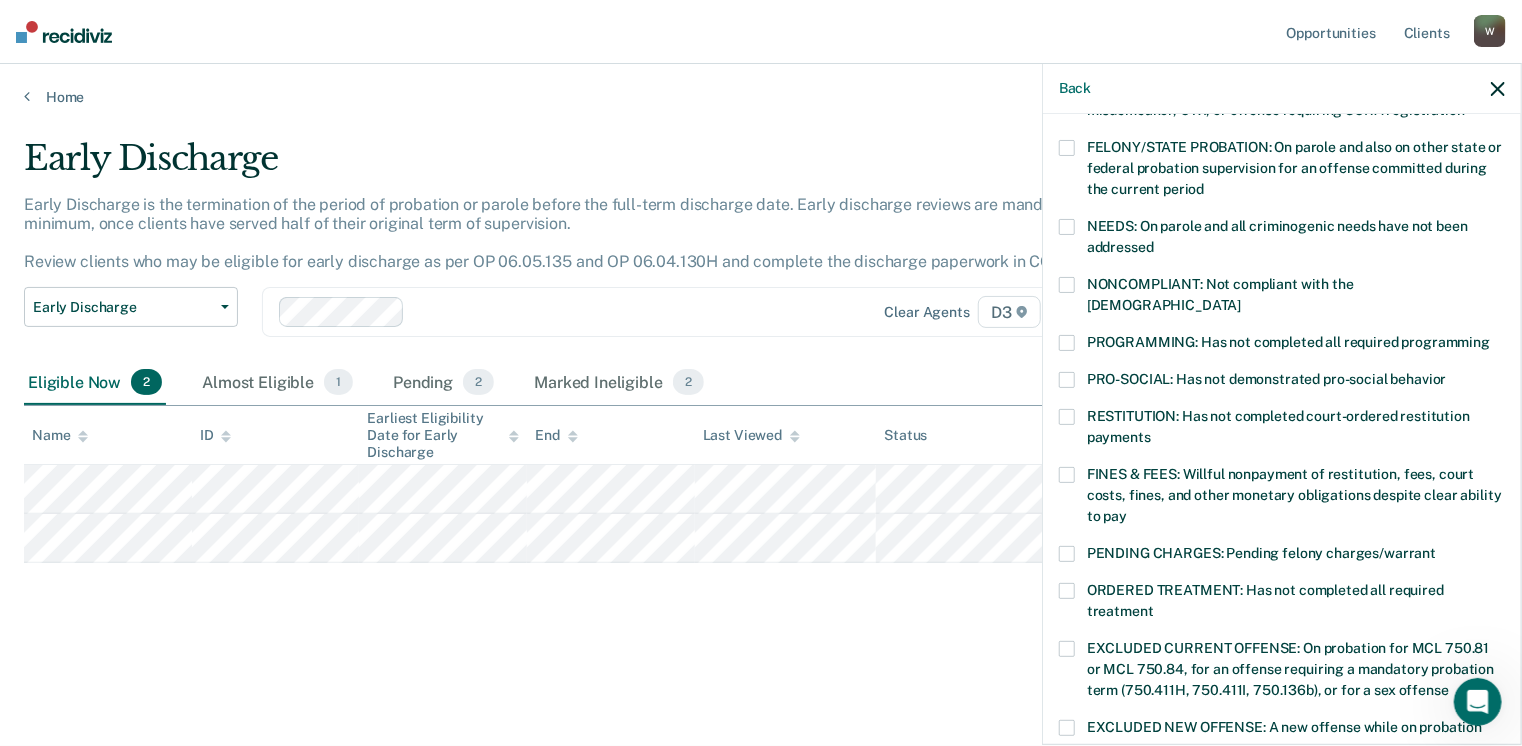 scroll, scrollTop: 230, scrollLeft: 0, axis: vertical 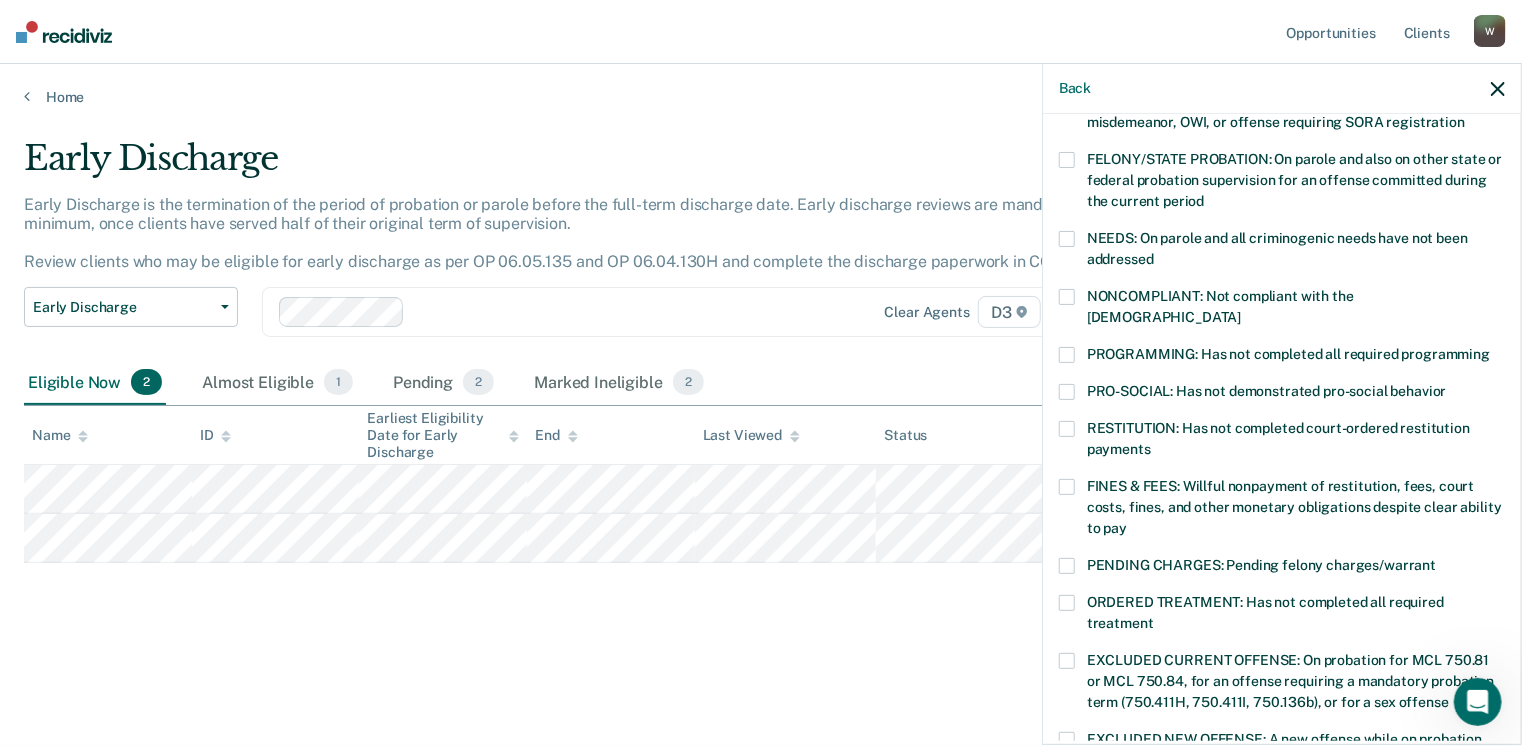click at bounding box center [1067, 297] 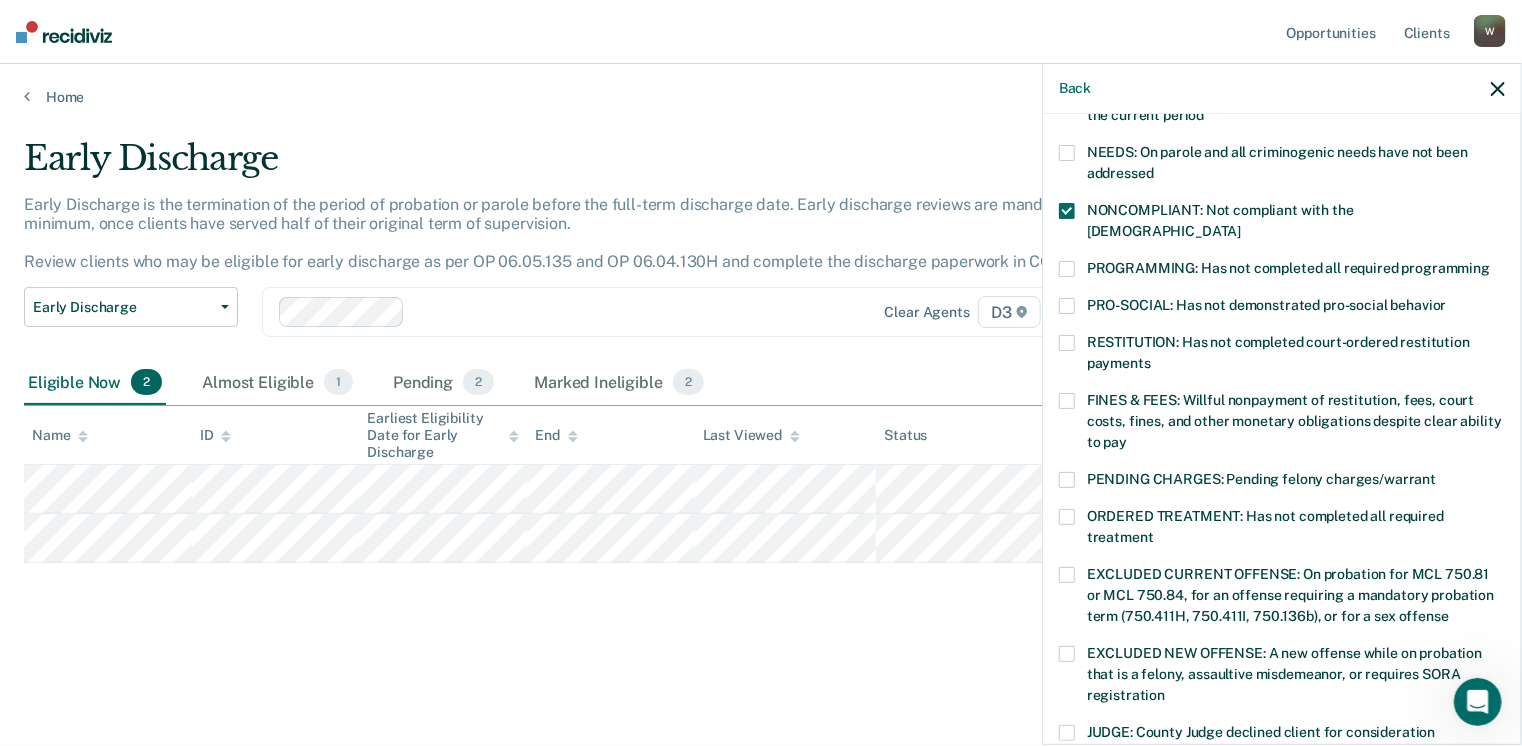 scroll, scrollTop: 630, scrollLeft: 0, axis: vertical 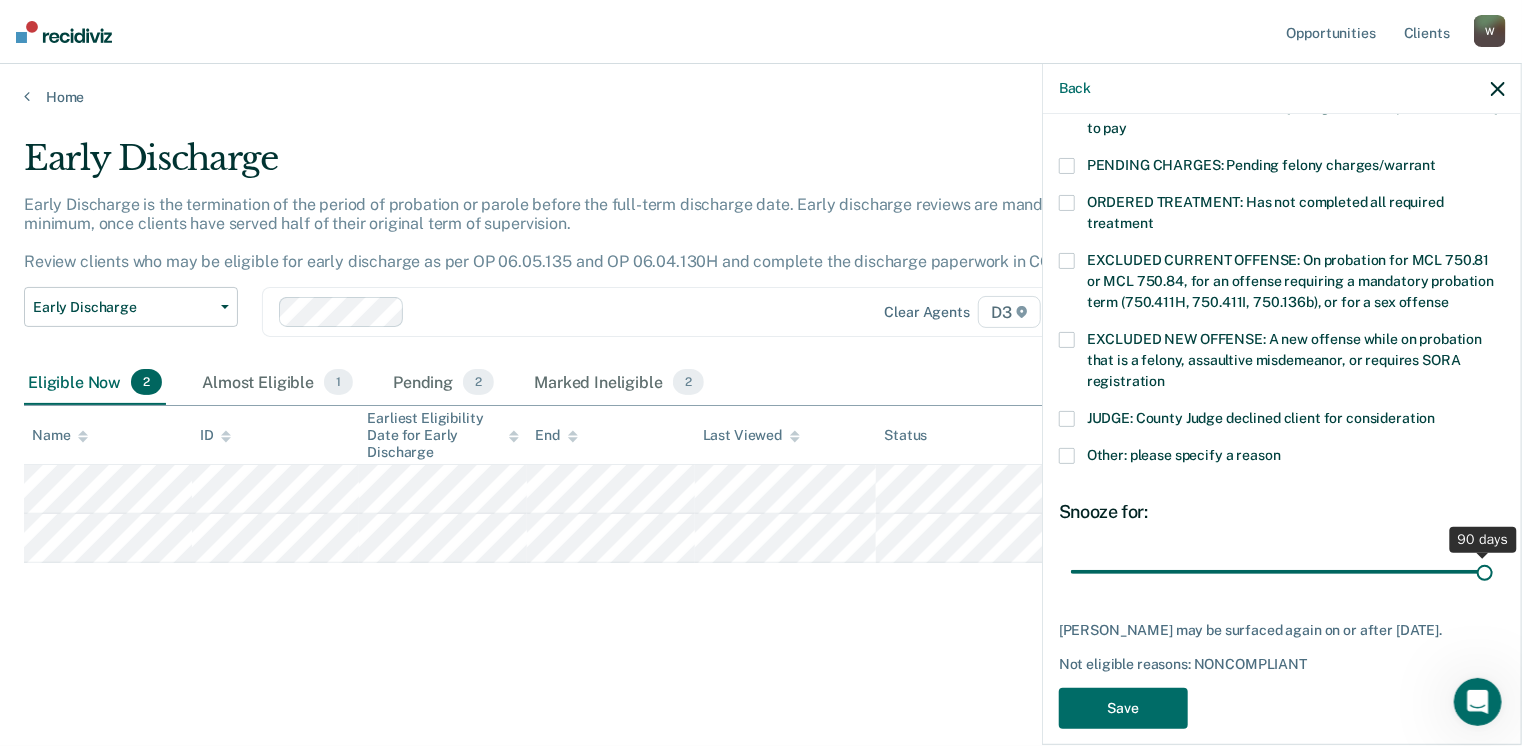 drag, startPoint x: 1206, startPoint y: 549, endPoint x: 1515, endPoint y: 557, distance: 309.10355 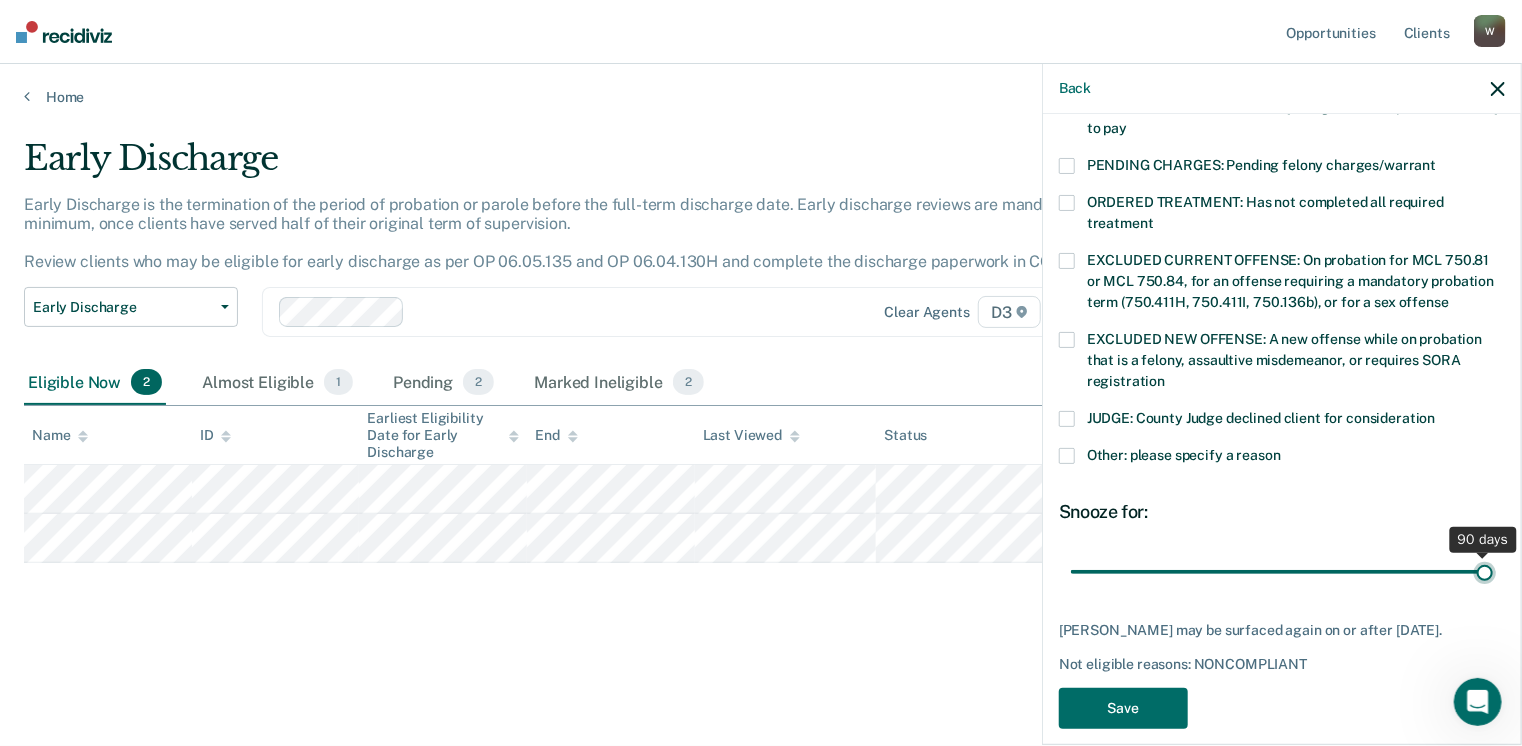 type on "90" 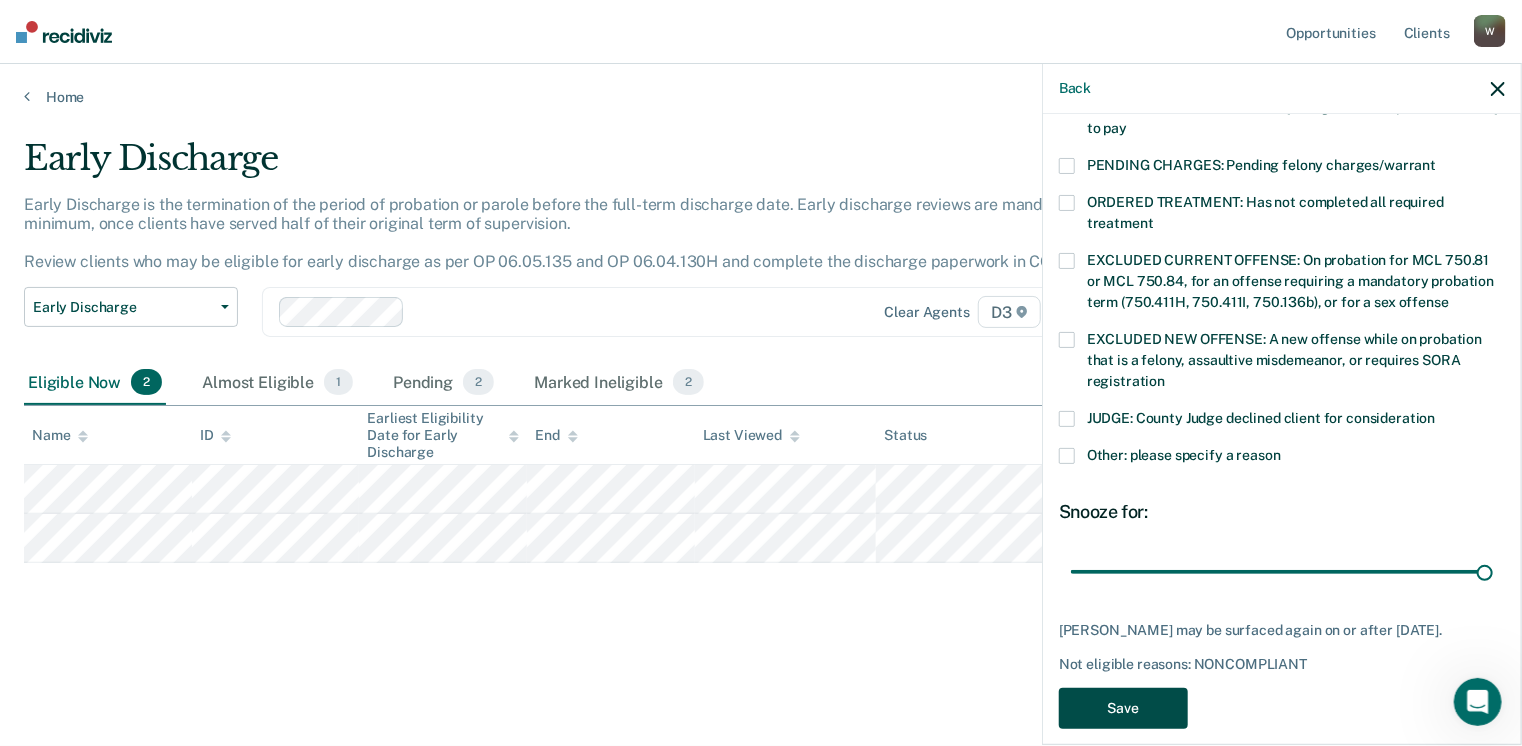 click on "Save" at bounding box center (1123, 708) 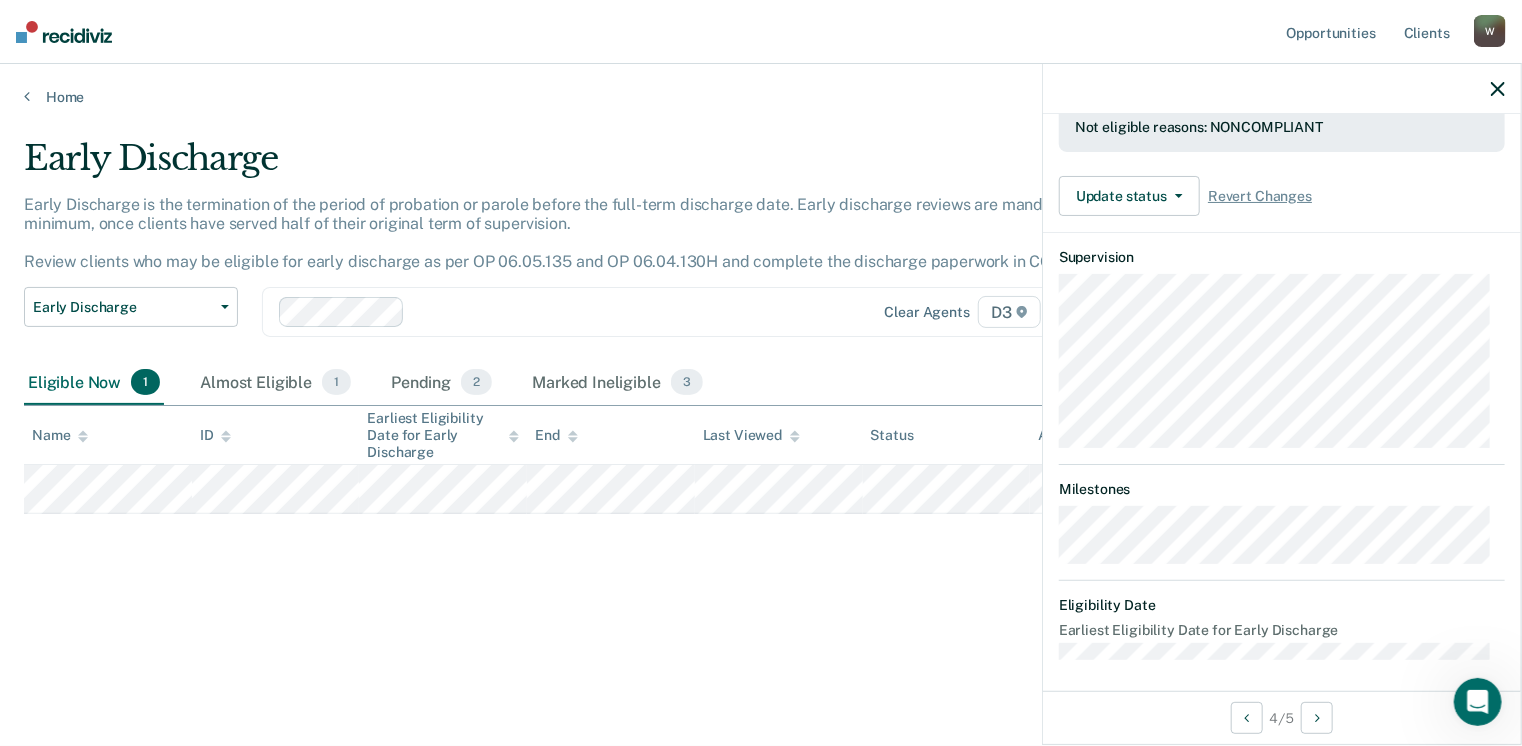 scroll, scrollTop: 392, scrollLeft: 0, axis: vertical 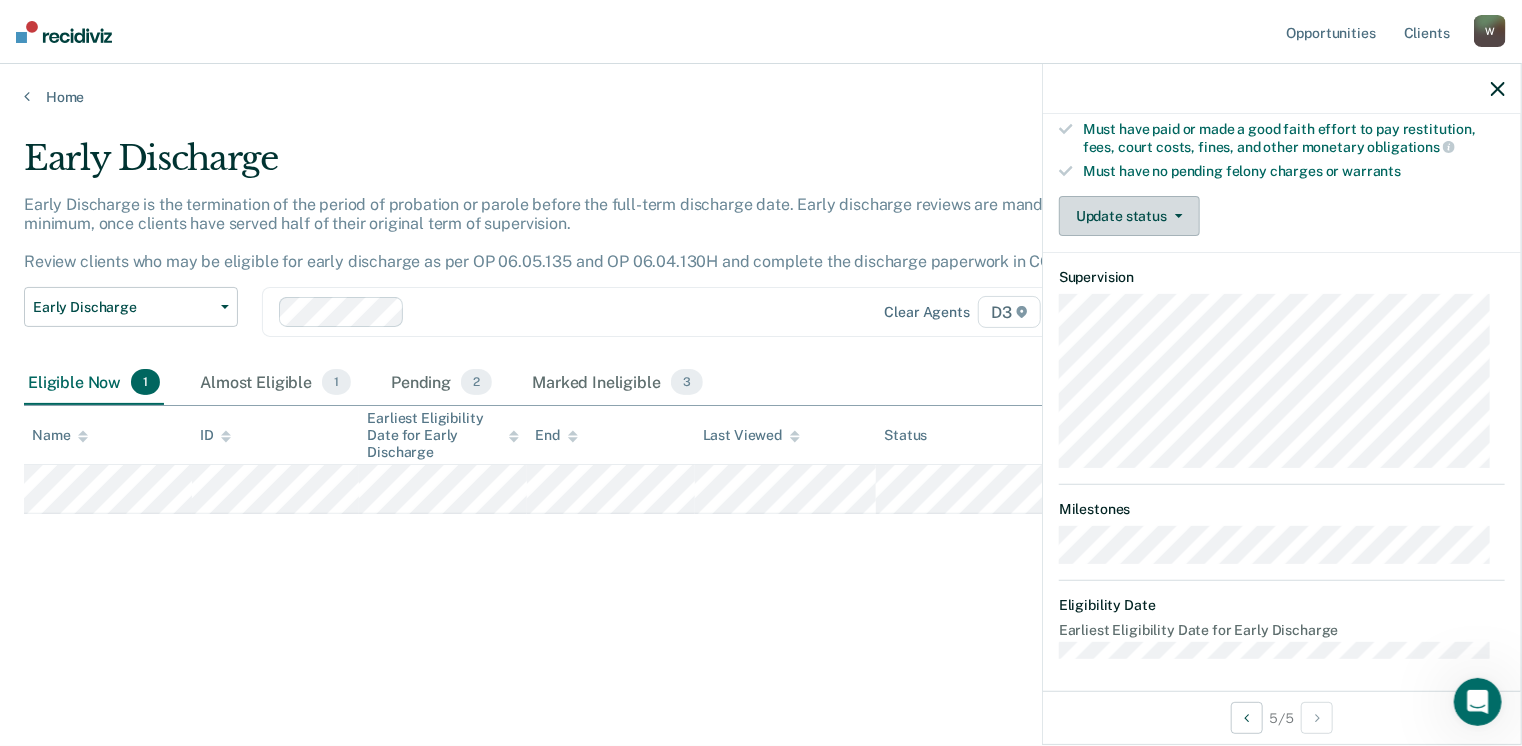 click on "Update status" at bounding box center (1129, 216) 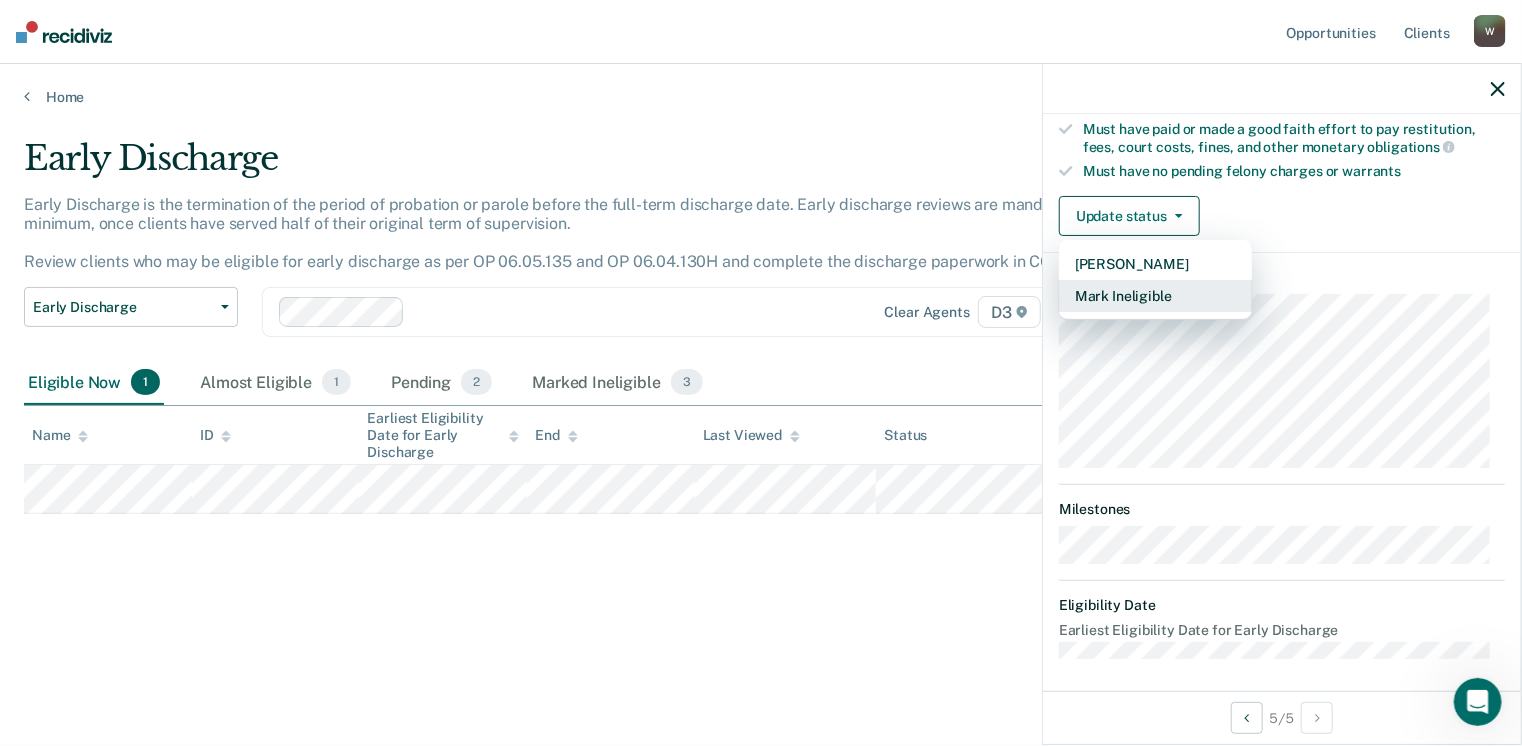 click on "Mark Ineligible" at bounding box center [1155, 296] 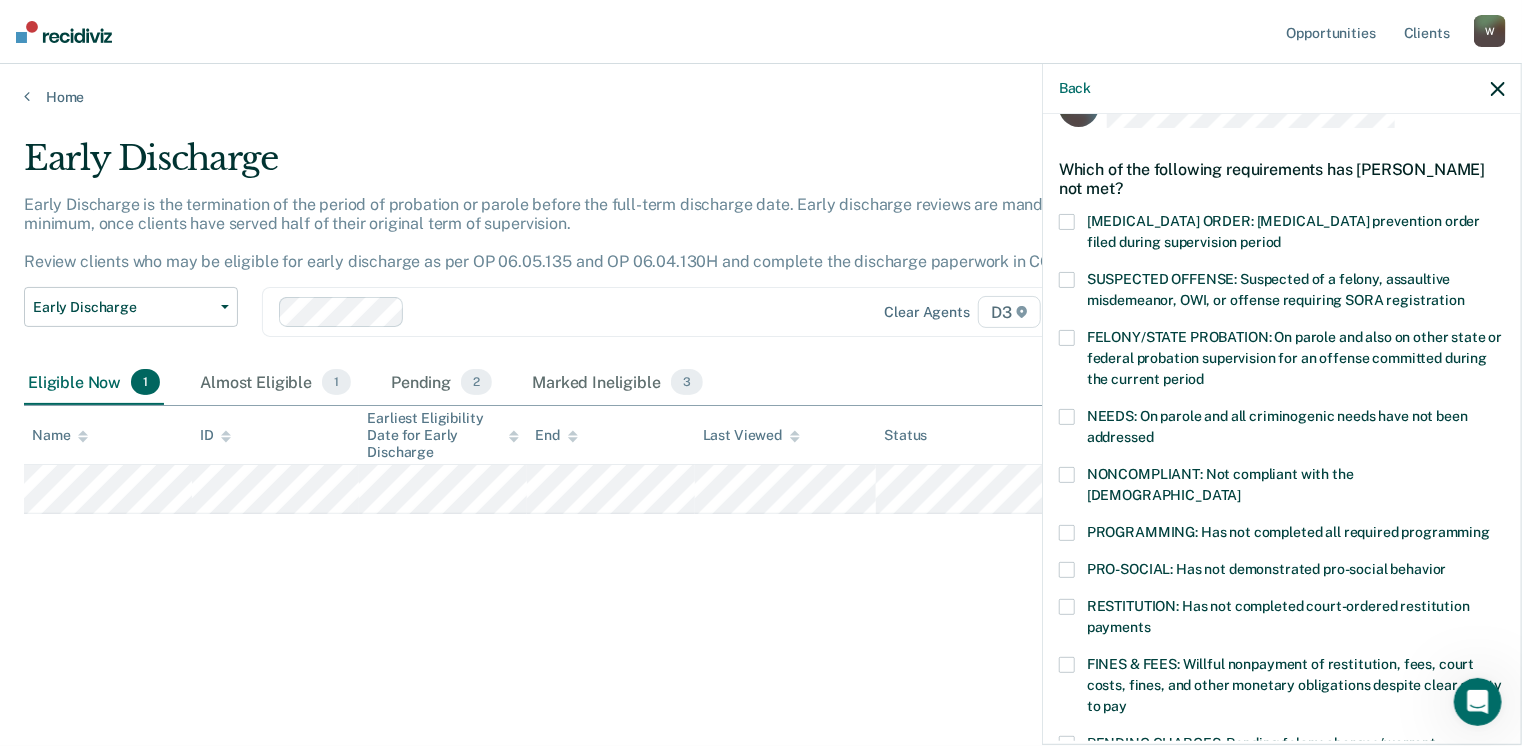scroll, scrollTop: 100, scrollLeft: 0, axis: vertical 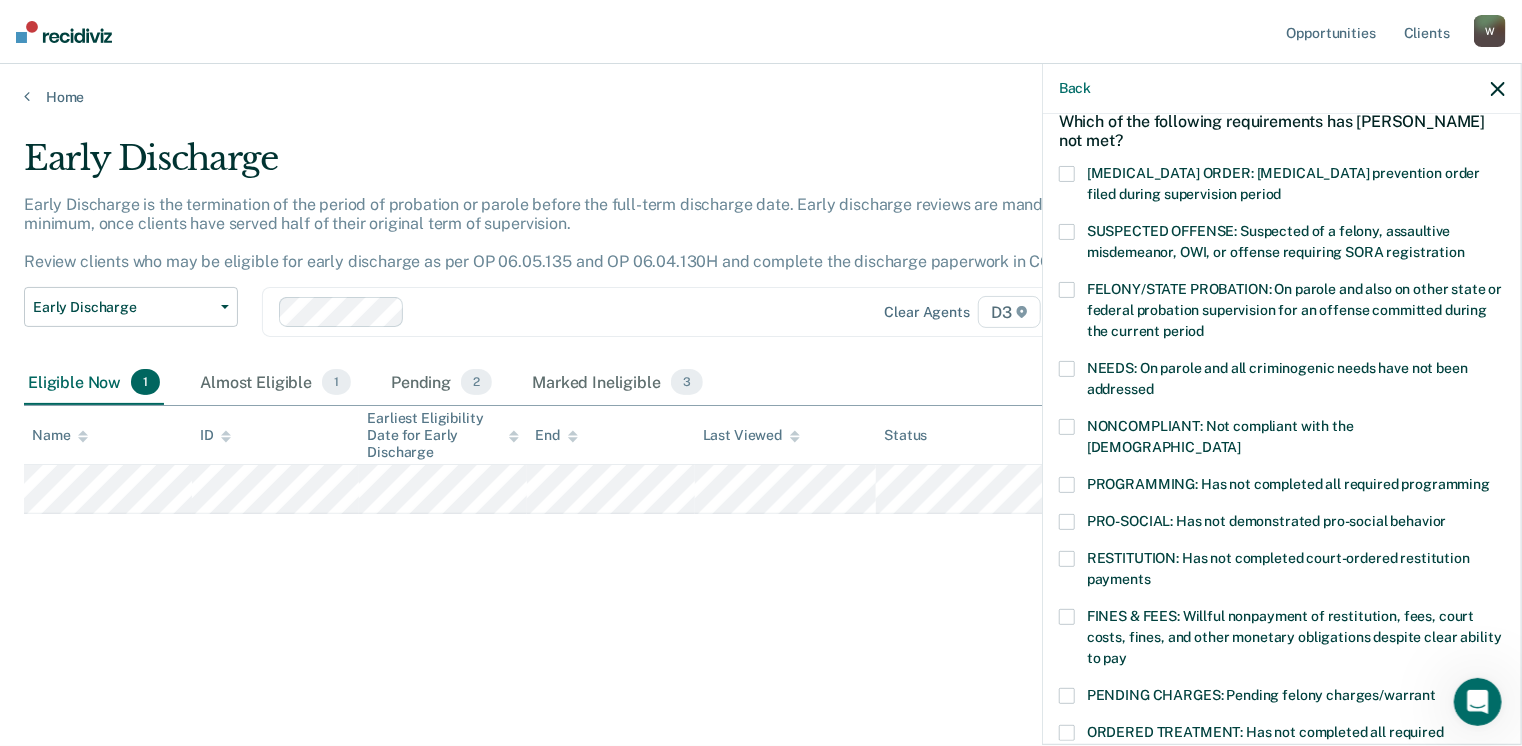 click at bounding box center (1067, 485) 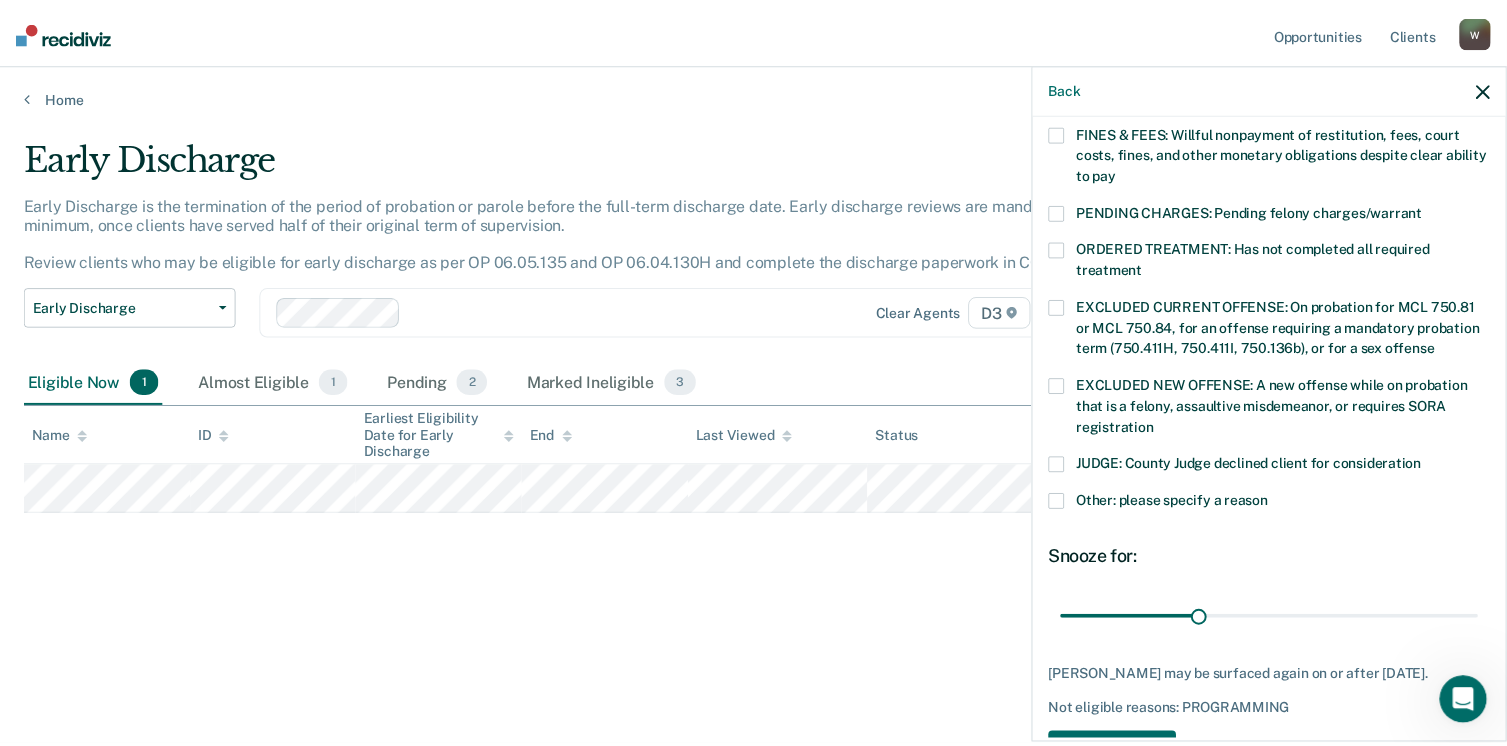 scroll, scrollTop: 630, scrollLeft: 0, axis: vertical 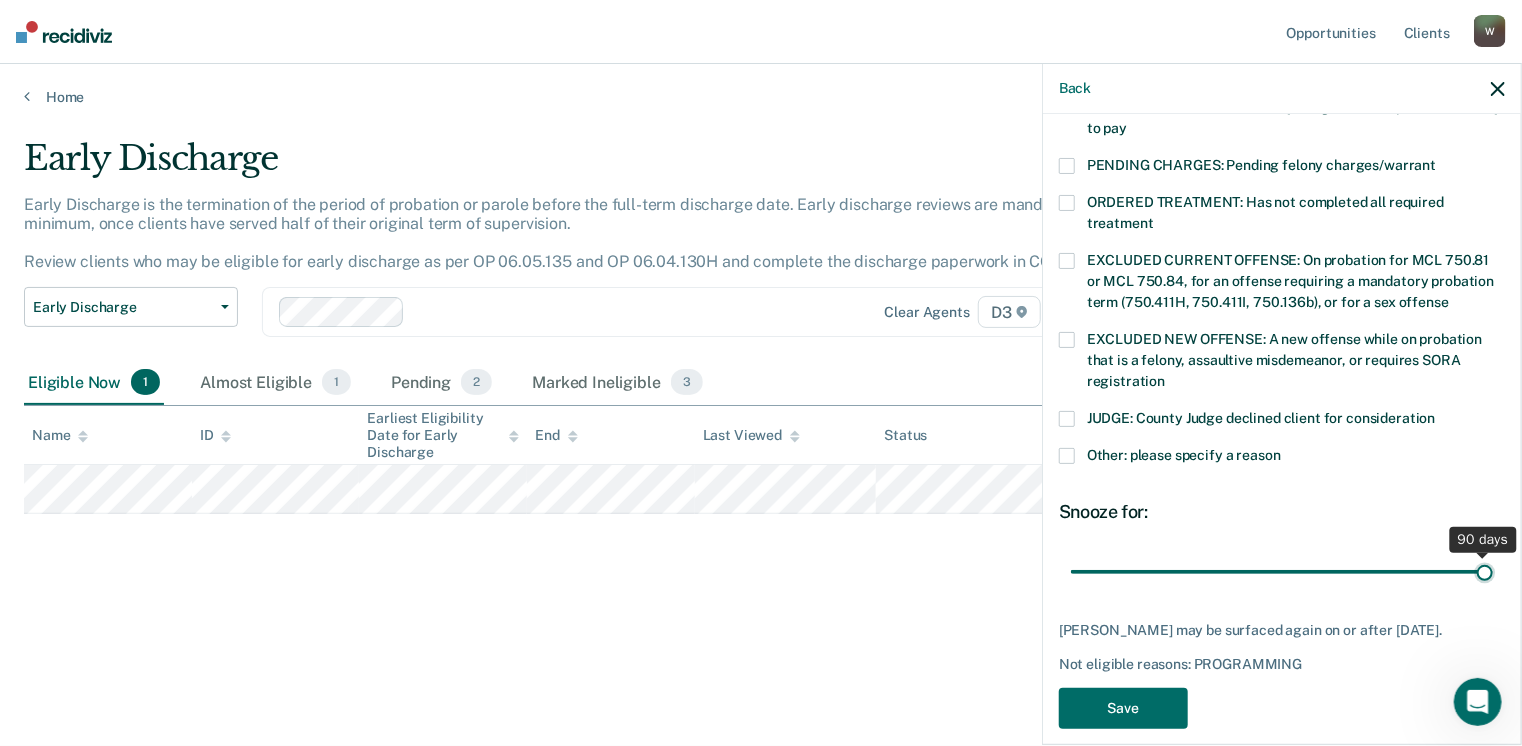 drag, startPoint x: 1207, startPoint y: 548, endPoint x: 1528, endPoint y: 570, distance: 321.75302 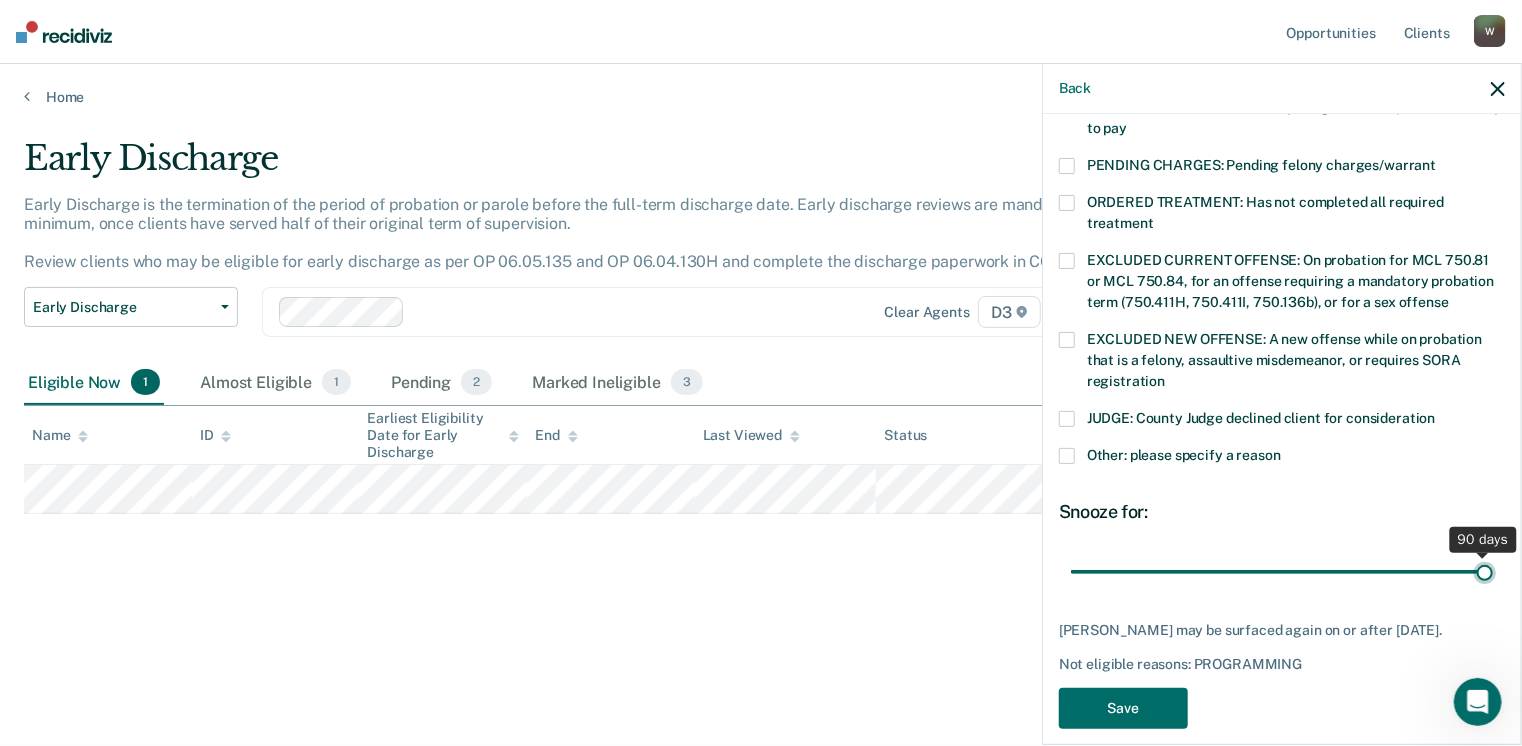 type on "90" 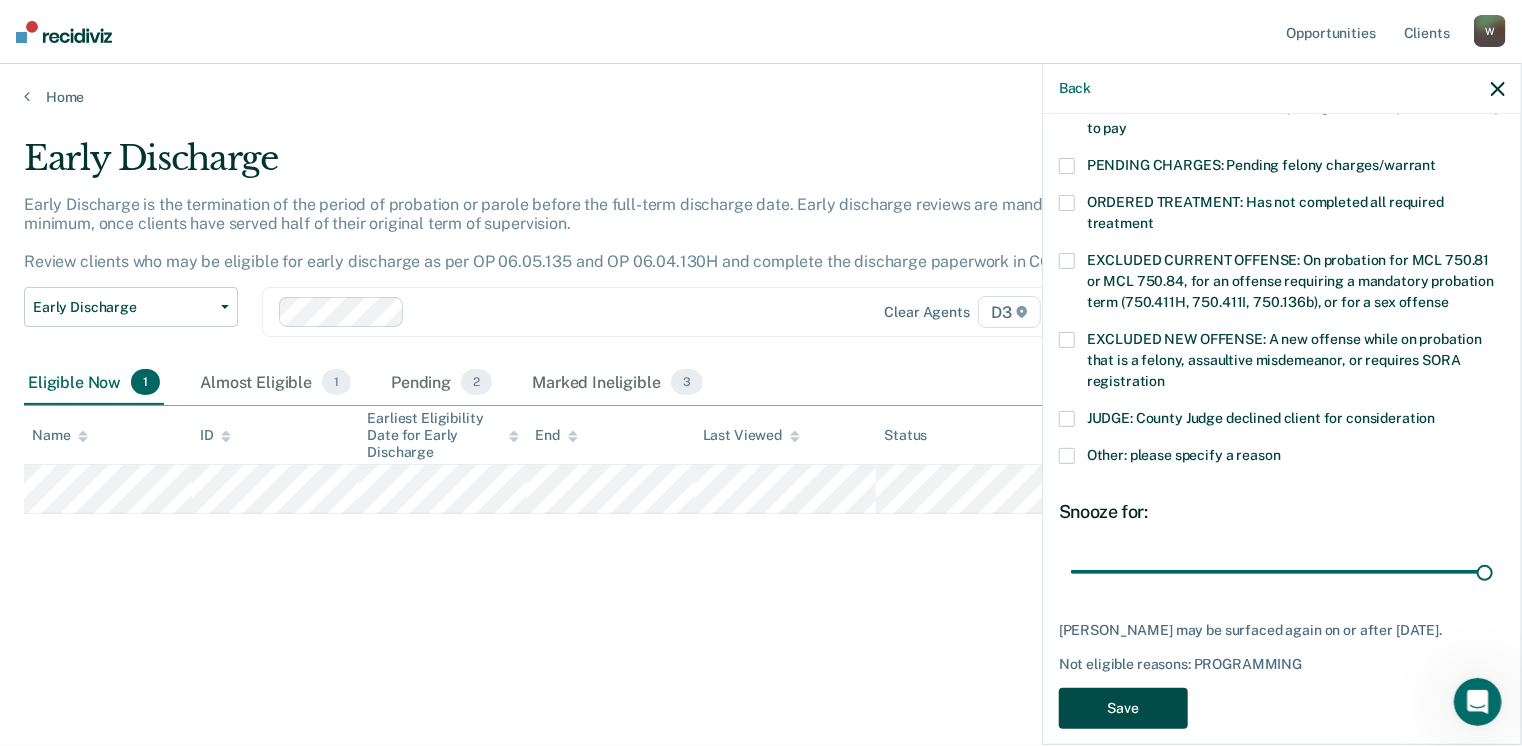 click on "Save" at bounding box center [1123, 708] 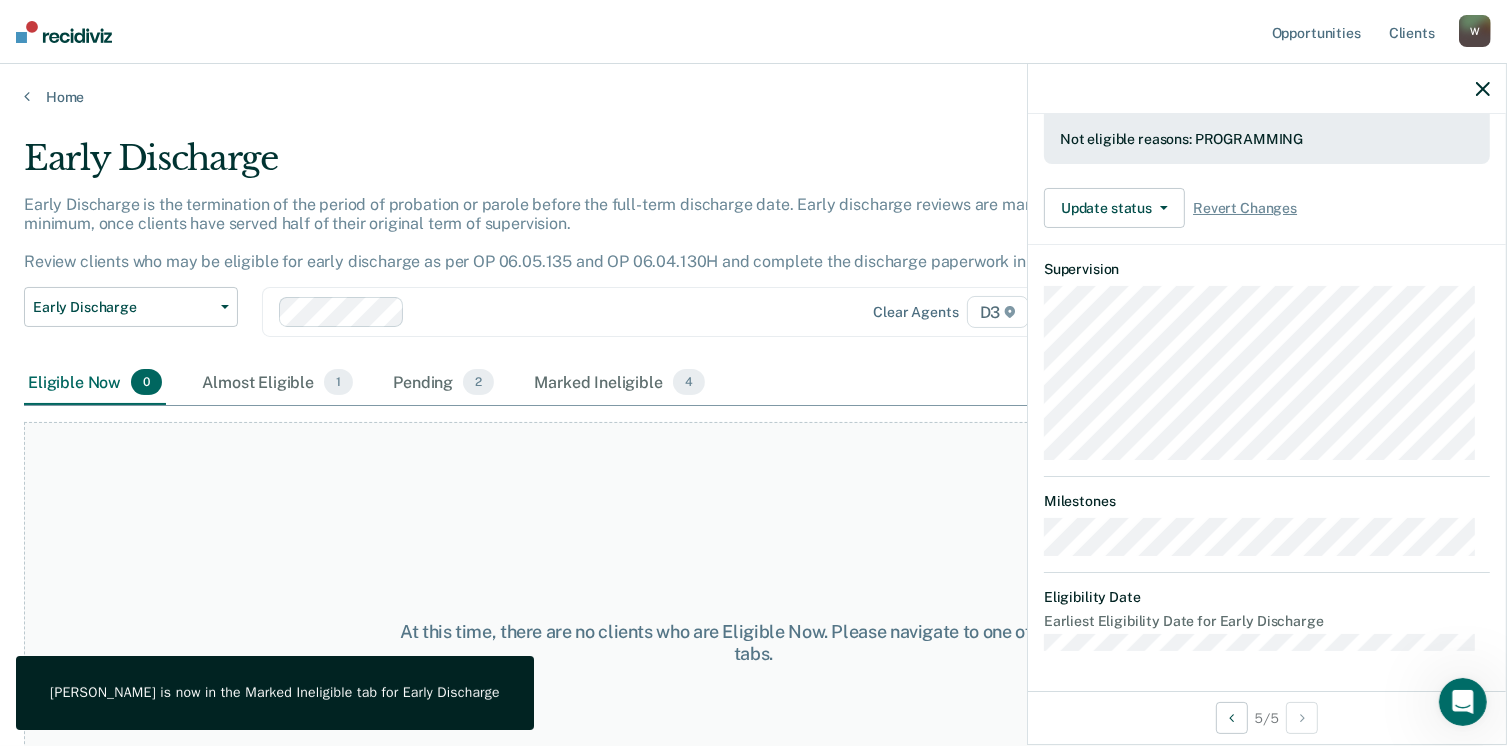 scroll, scrollTop: 540, scrollLeft: 0, axis: vertical 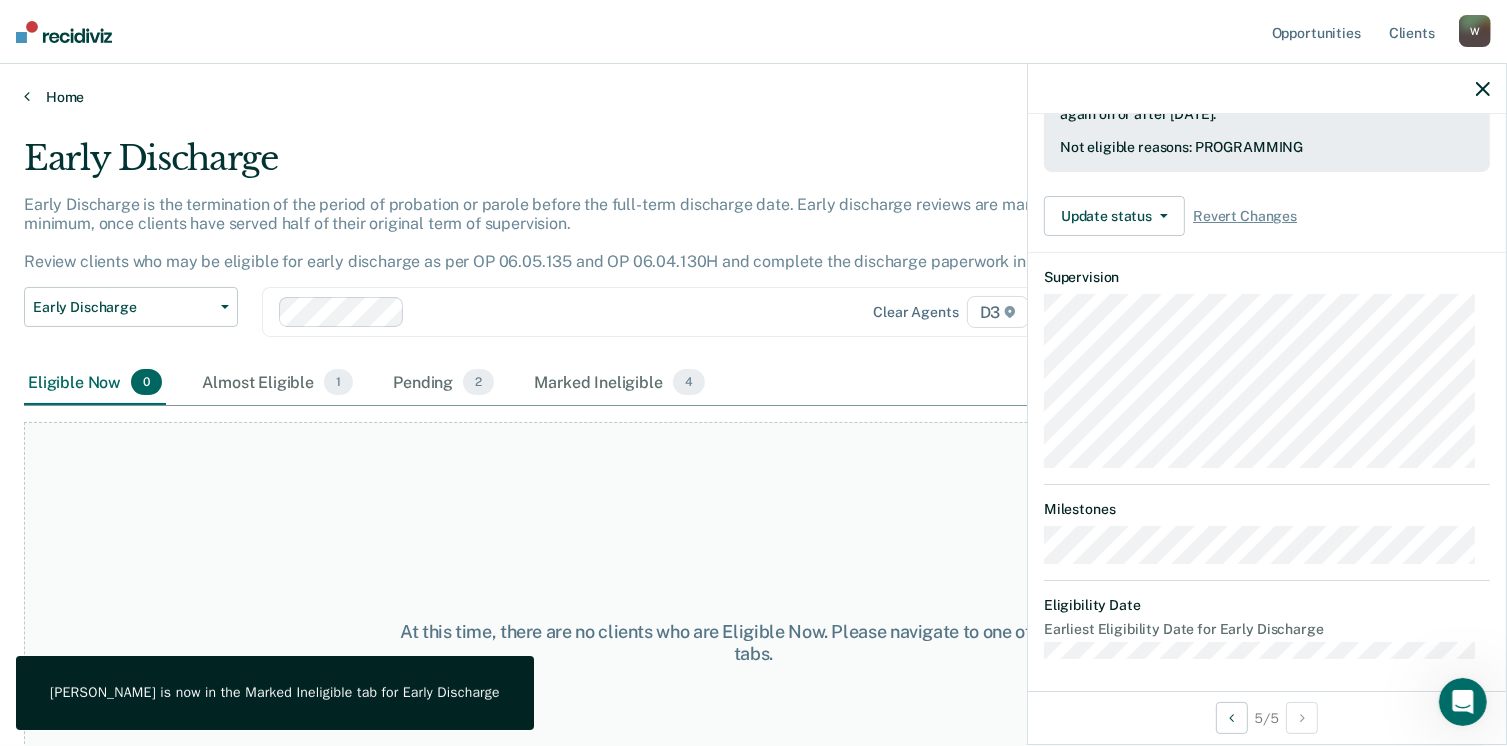 click at bounding box center [27, 96] 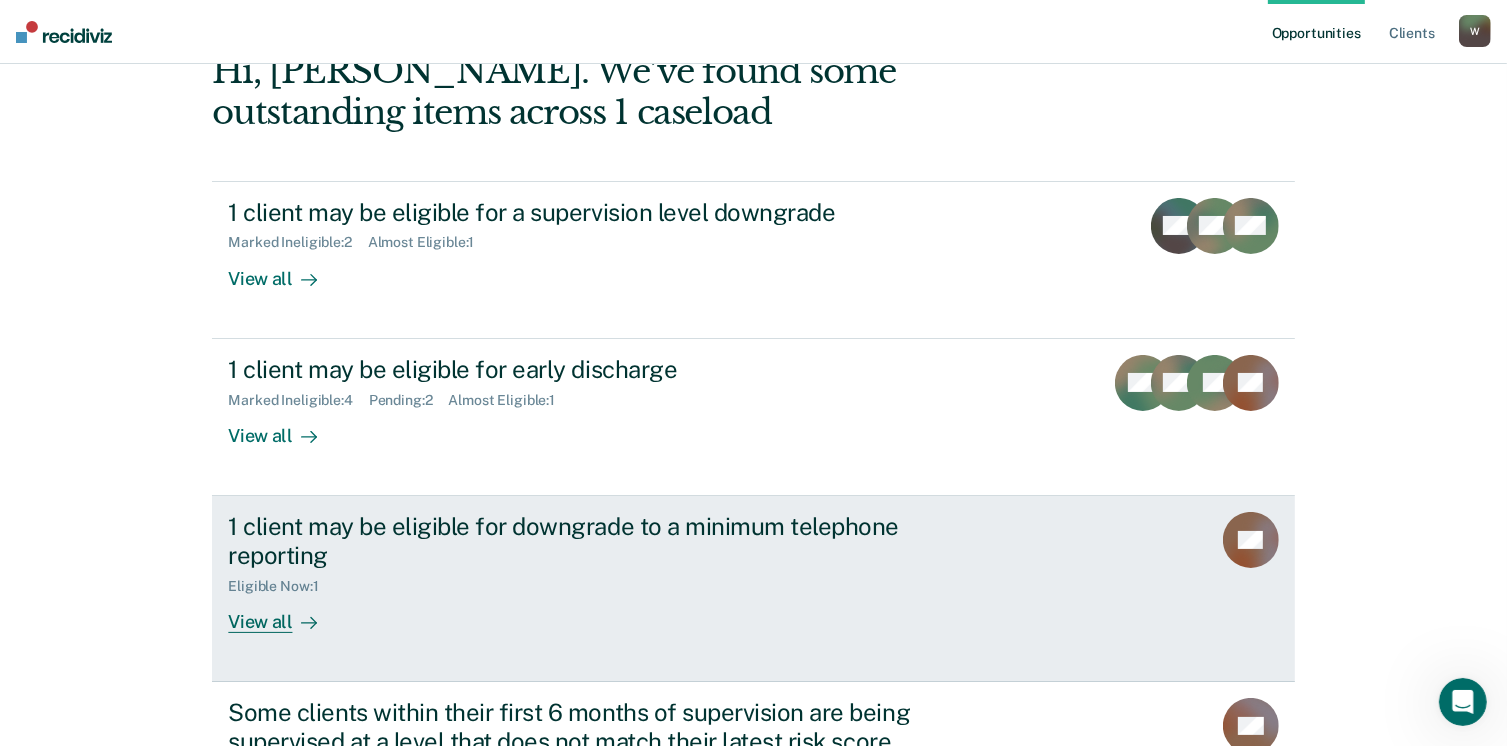 scroll, scrollTop: 200, scrollLeft: 0, axis: vertical 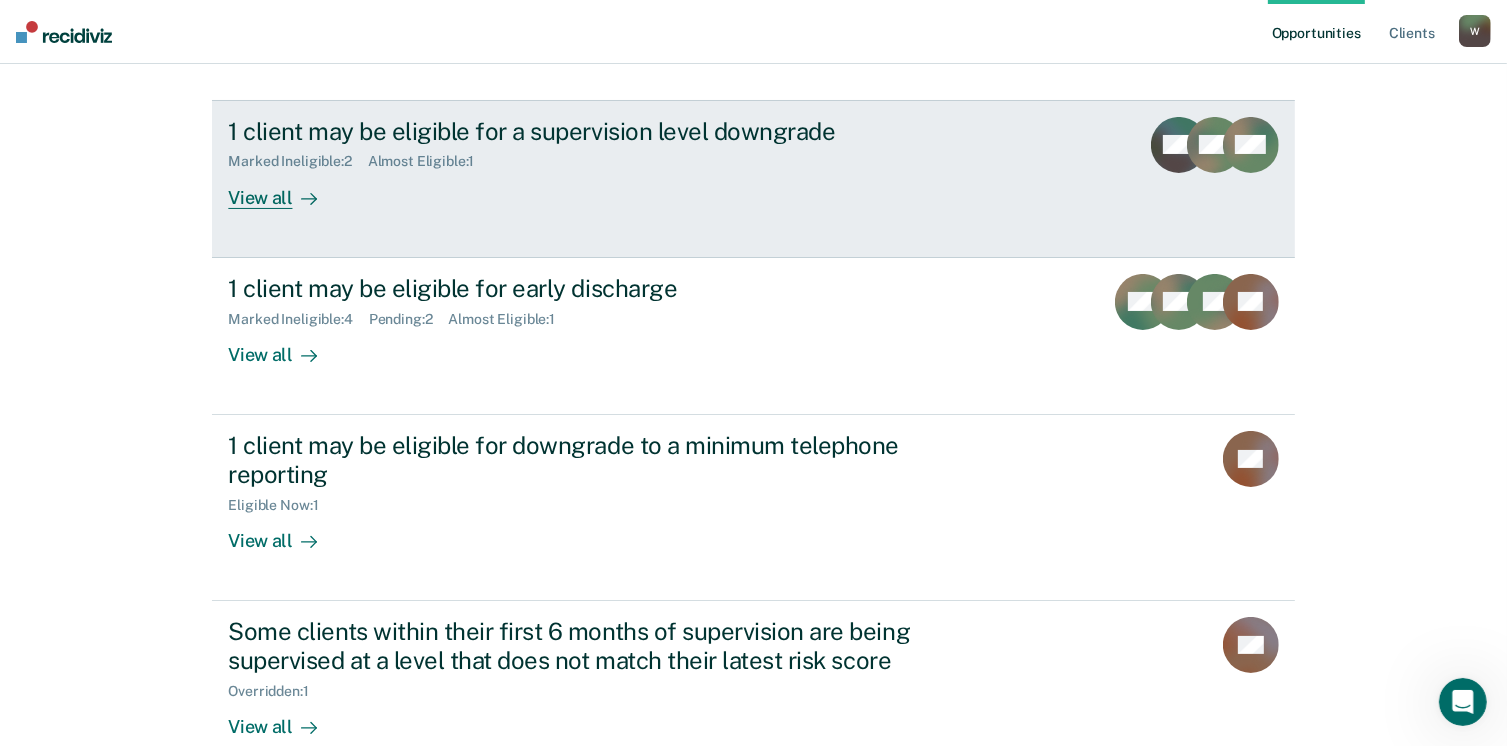 click on "View all" at bounding box center [284, 189] 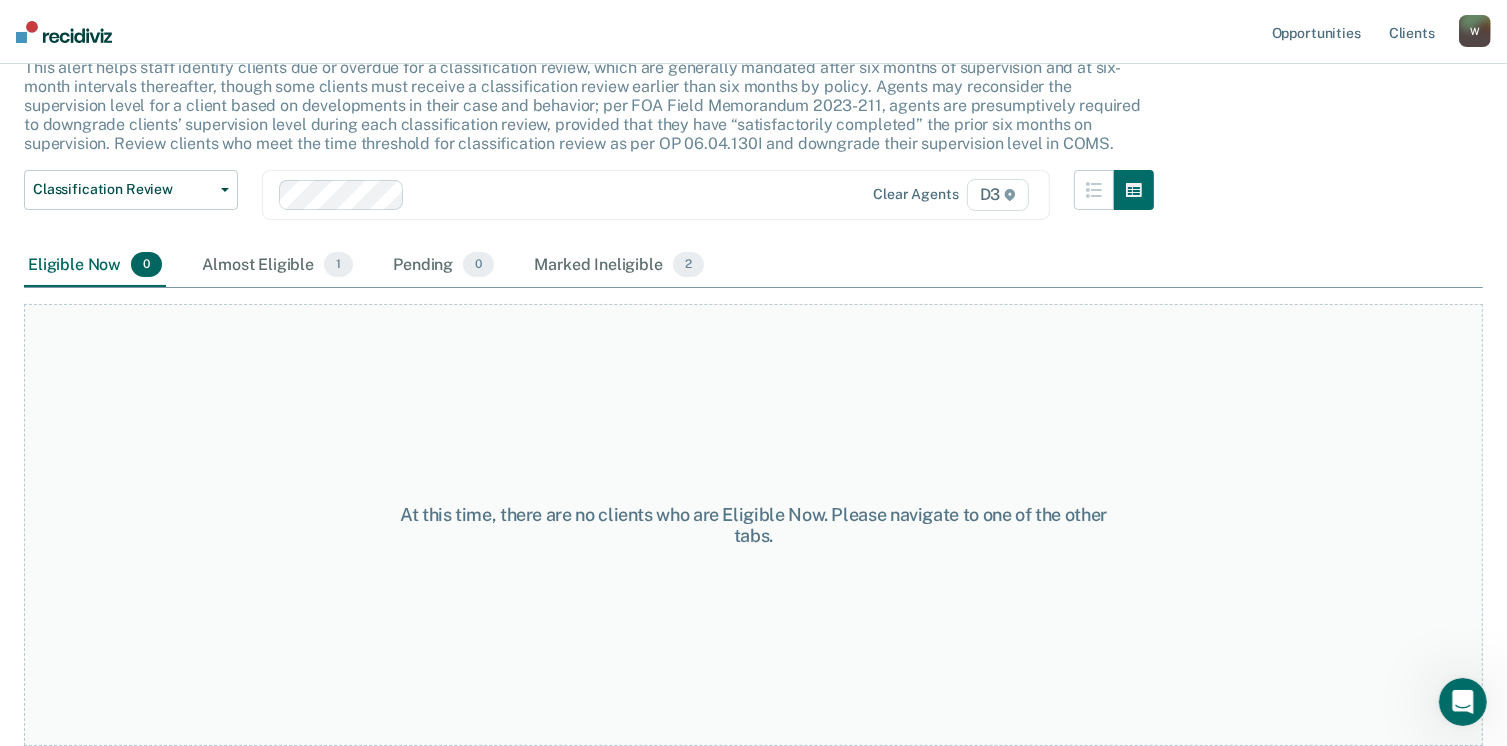 scroll, scrollTop: 0, scrollLeft: 0, axis: both 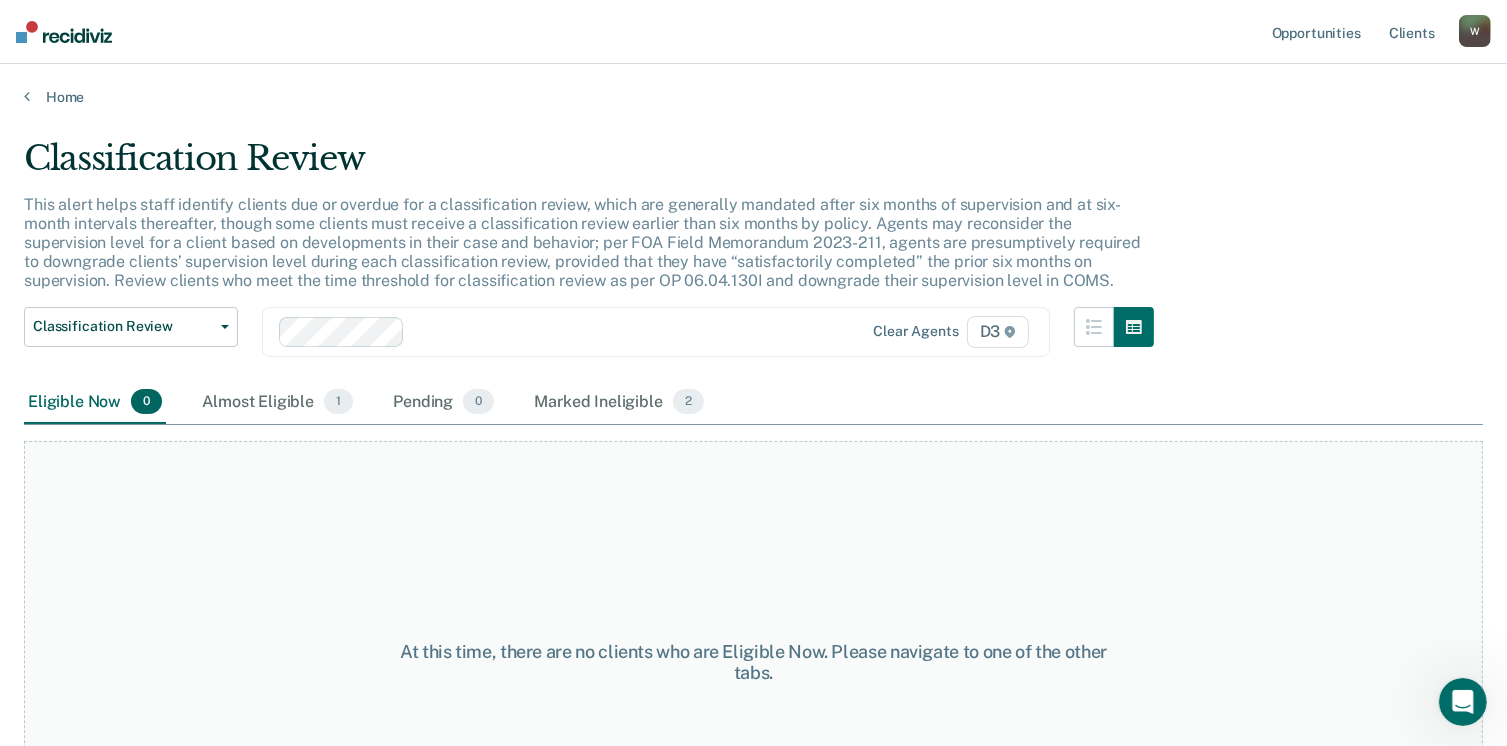click on "Home" at bounding box center (753, 85) 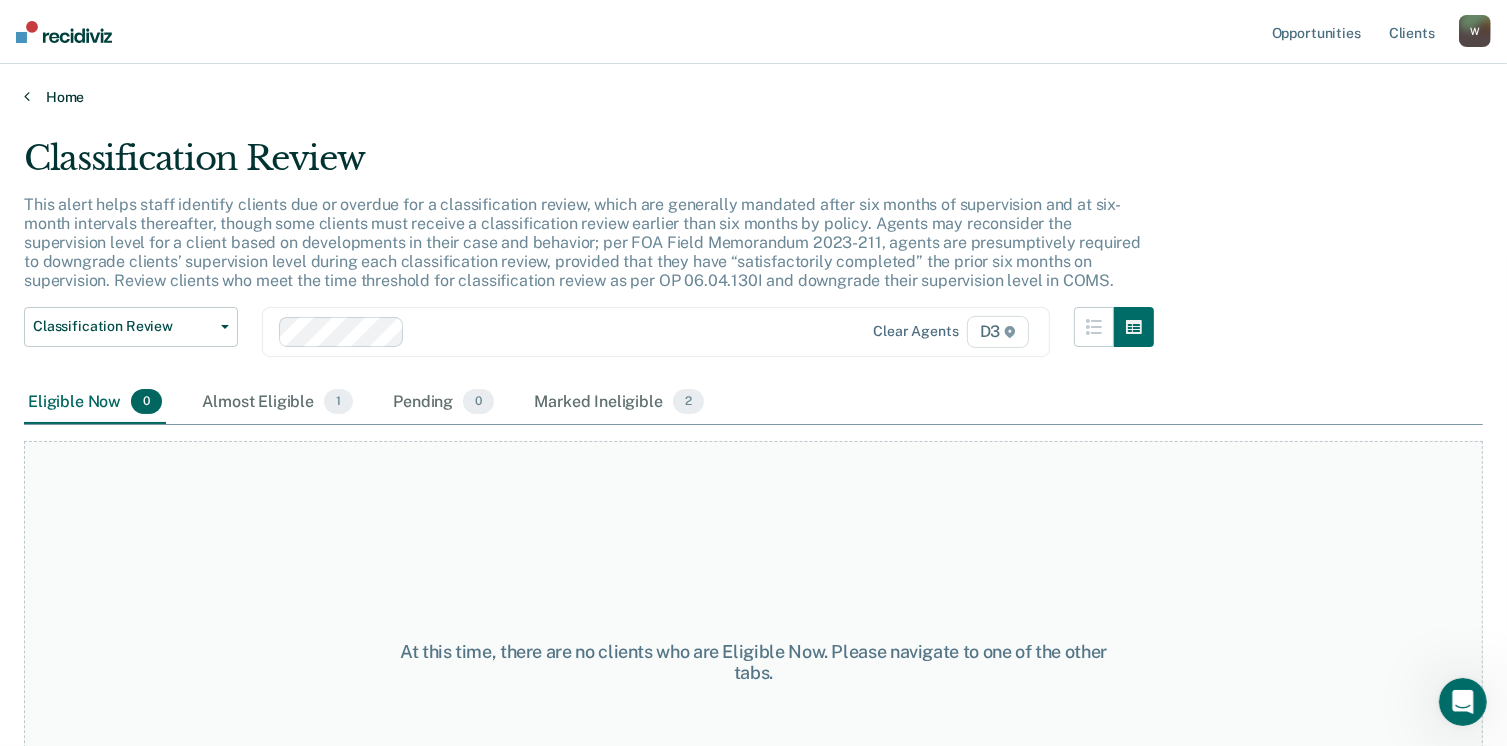 click on "Home" at bounding box center (753, 97) 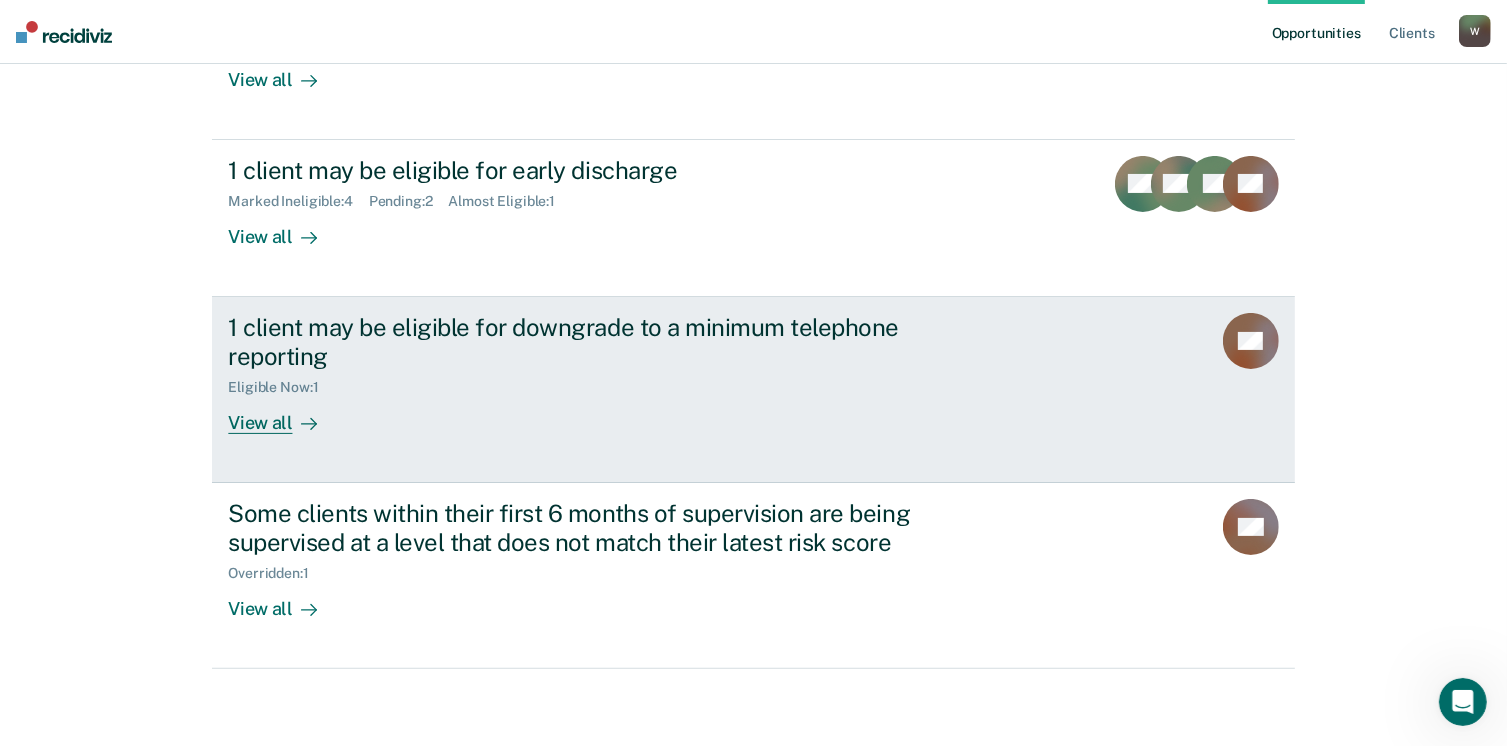 scroll, scrollTop: 319, scrollLeft: 0, axis: vertical 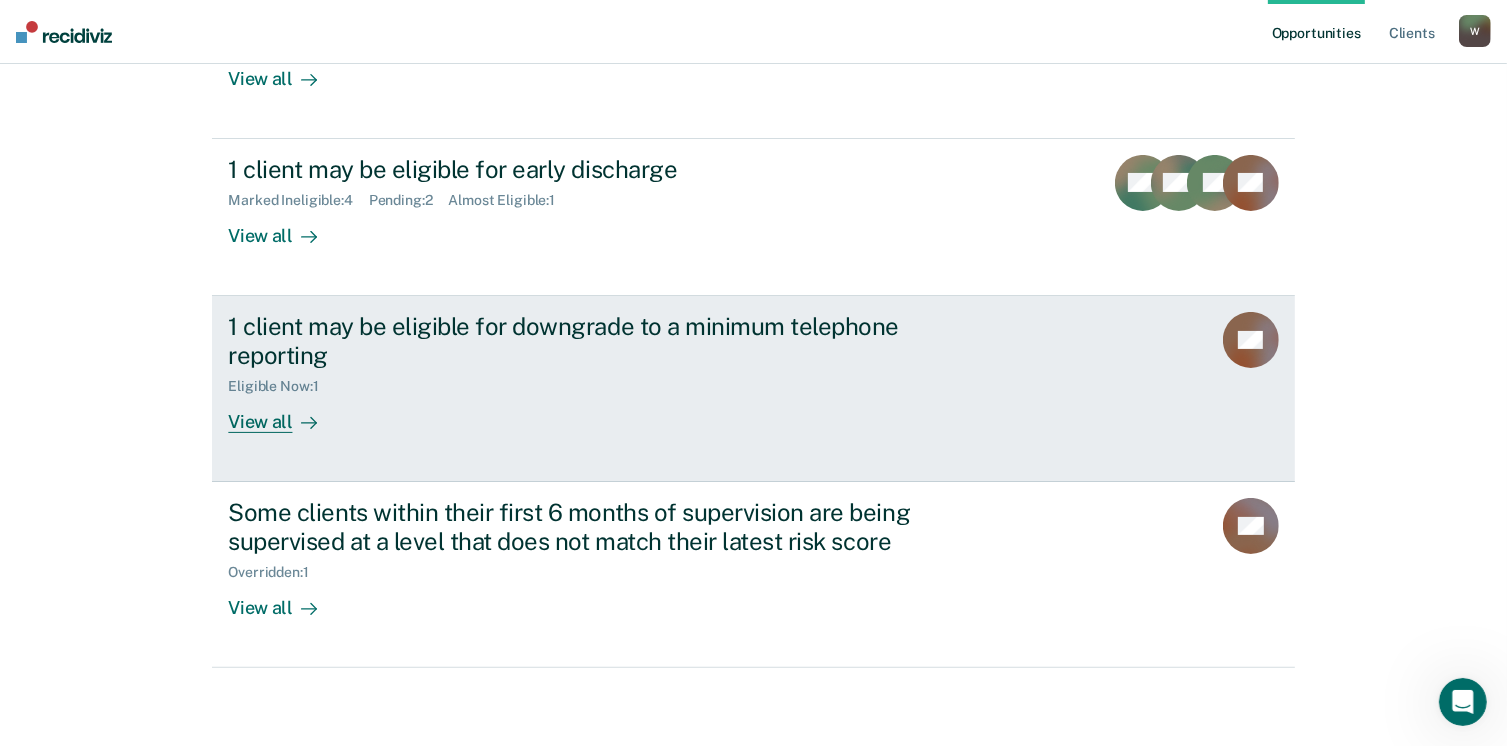 click on "View all" at bounding box center [284, 413] 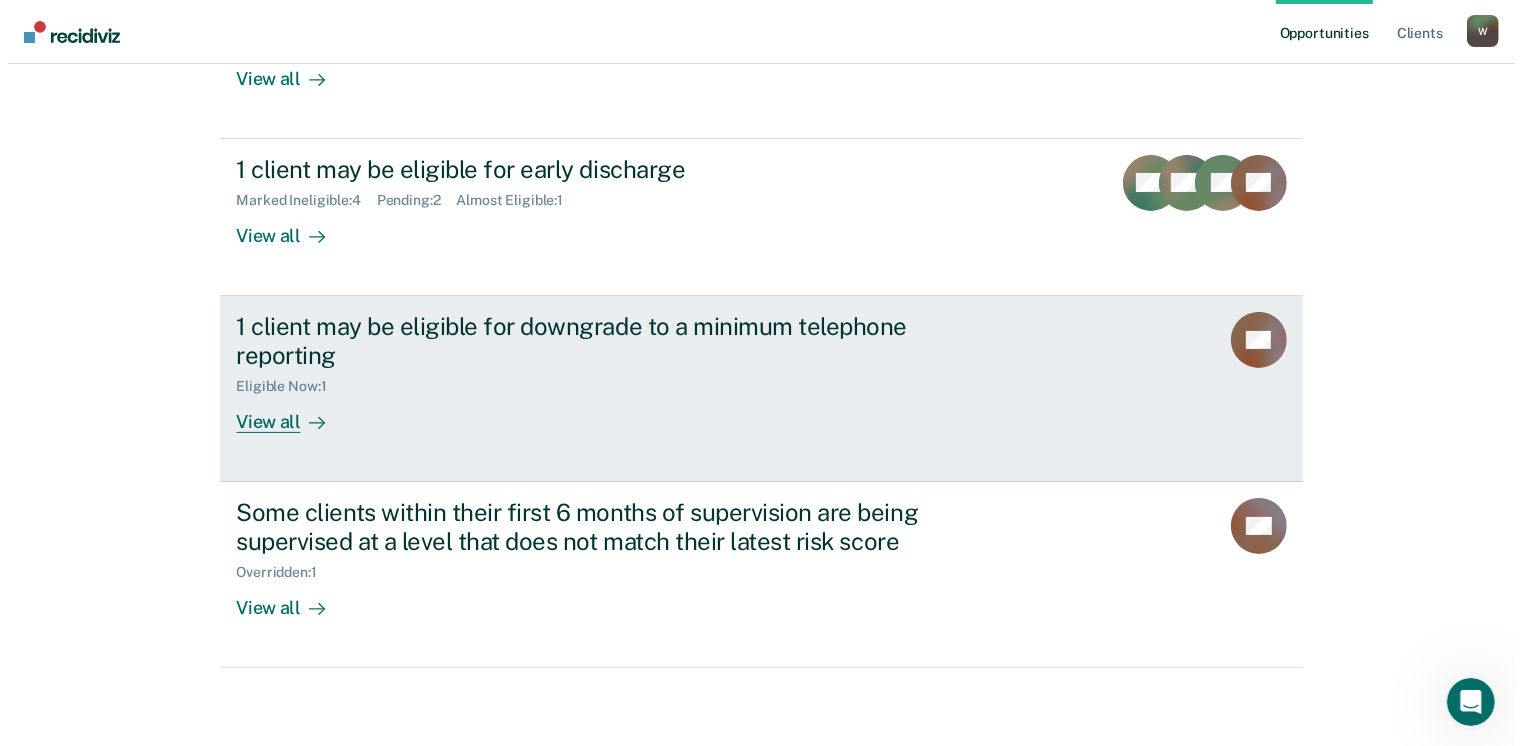 scroll, scrollTop: 0, scrollLeft: 0, axis: both 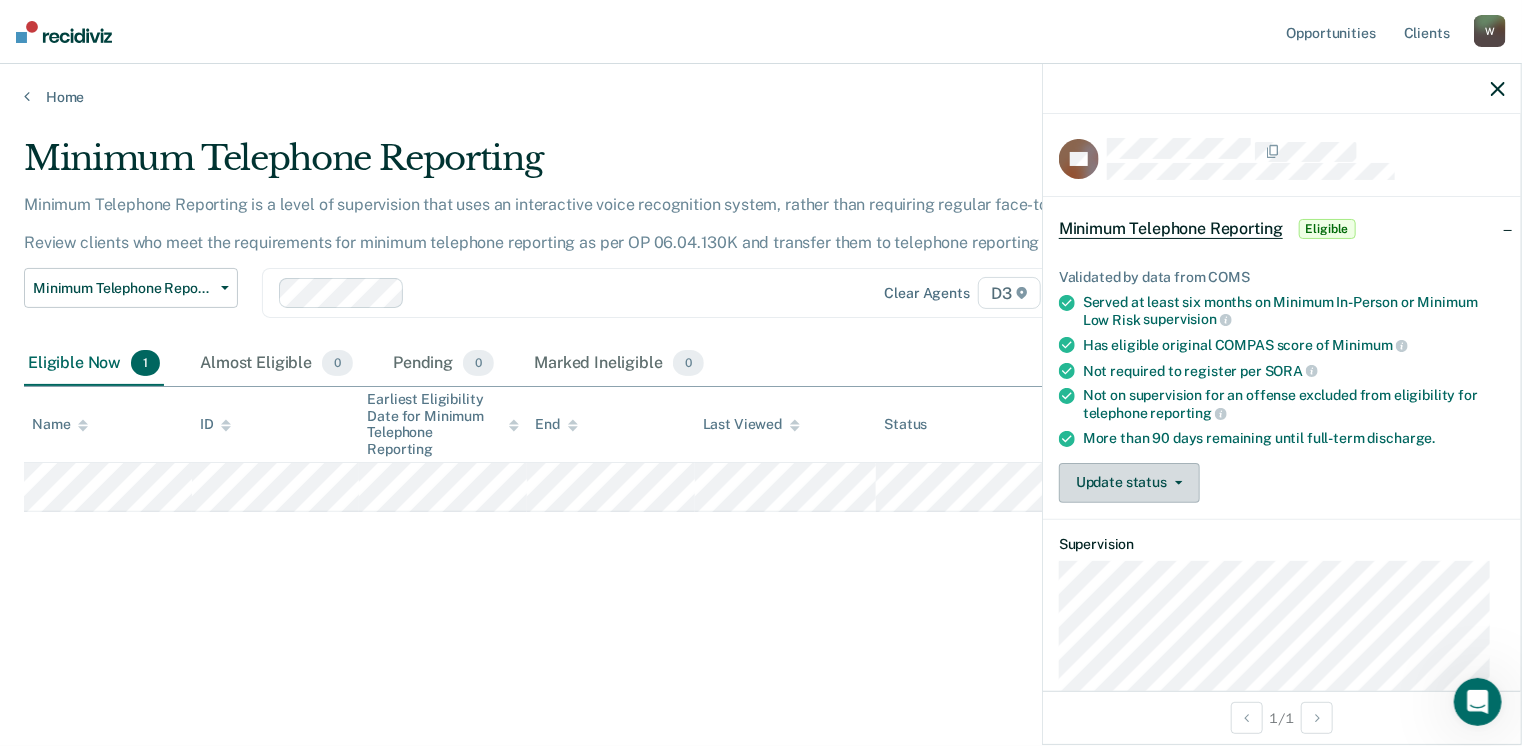 click 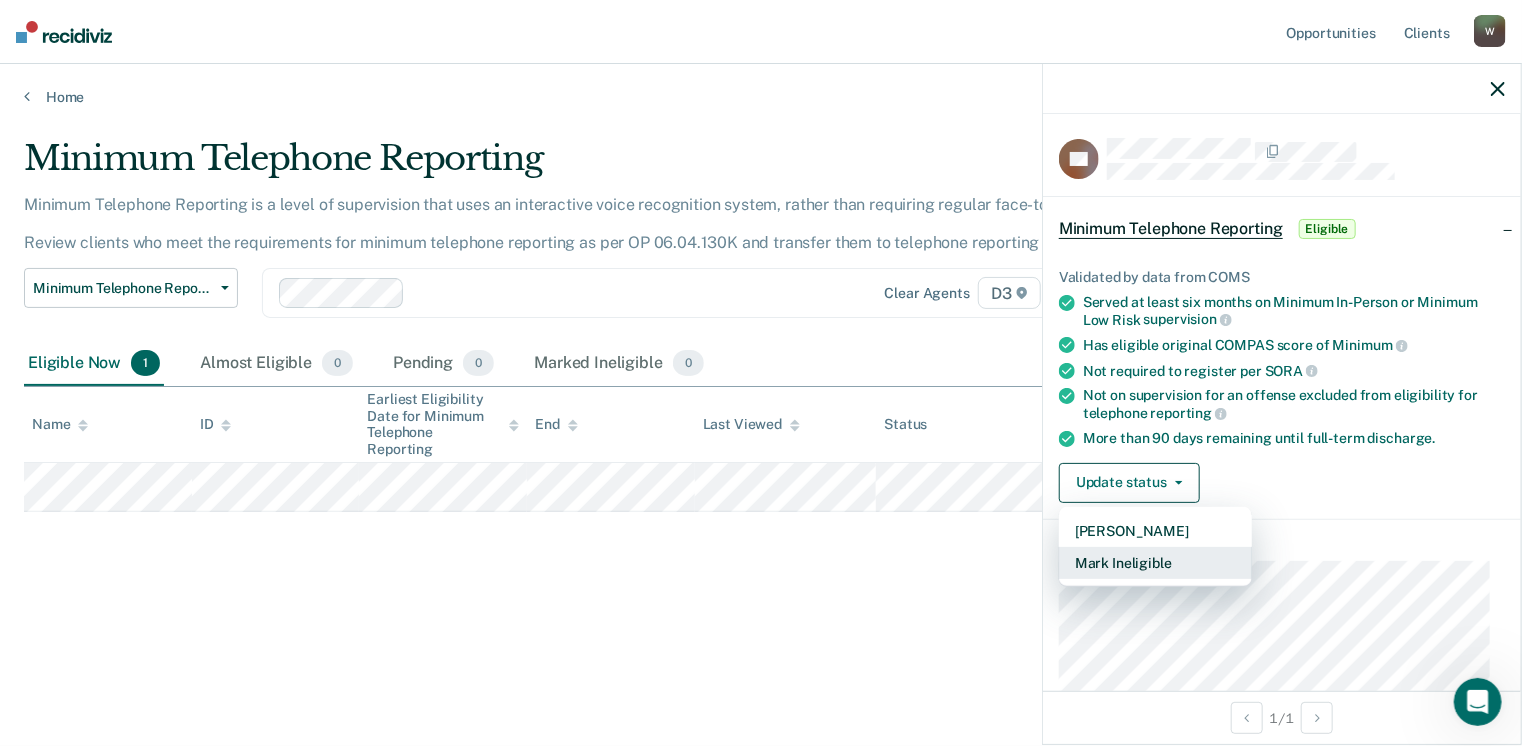 click on "Mark Ineligible" at bounding box center [1155, 563] 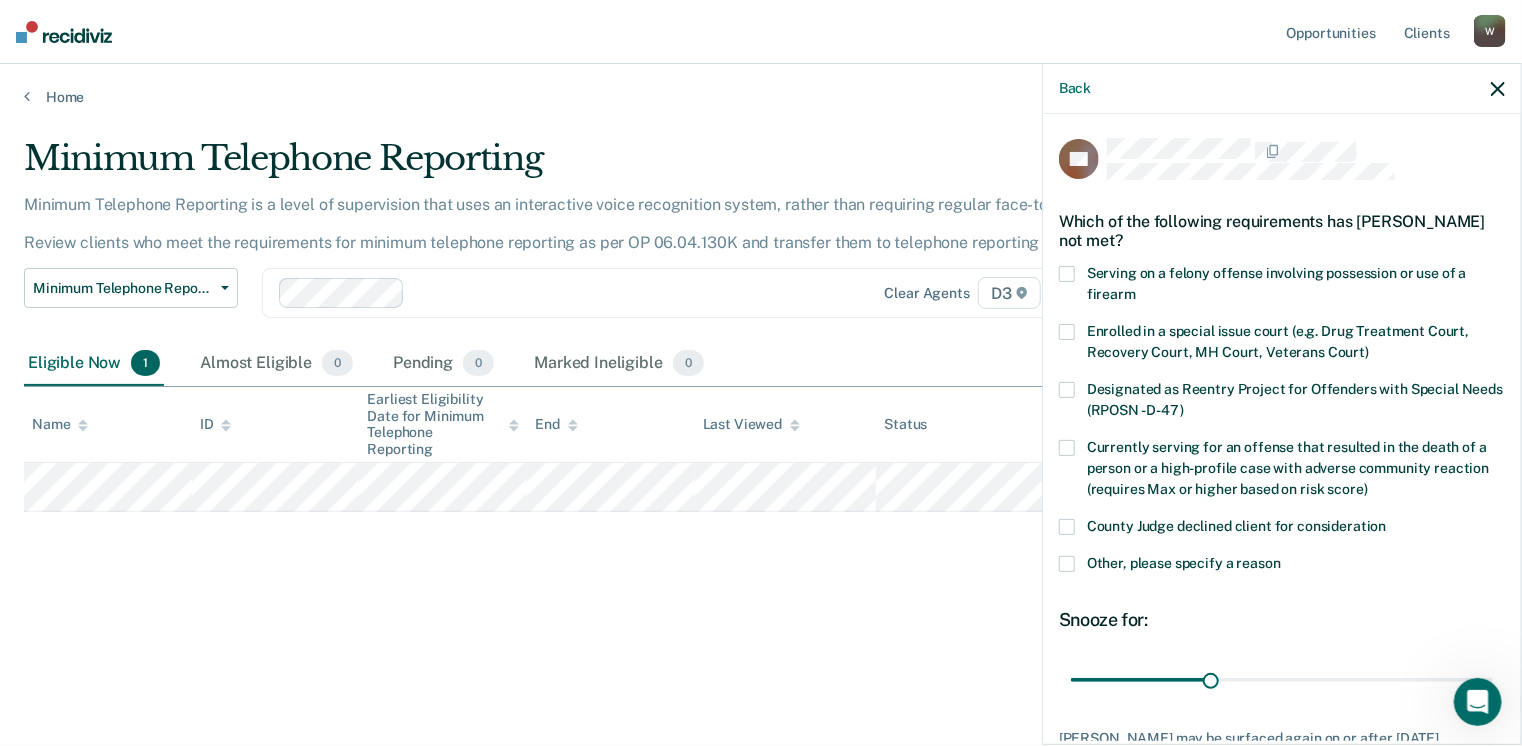 click at bounding box center (1067, 527) 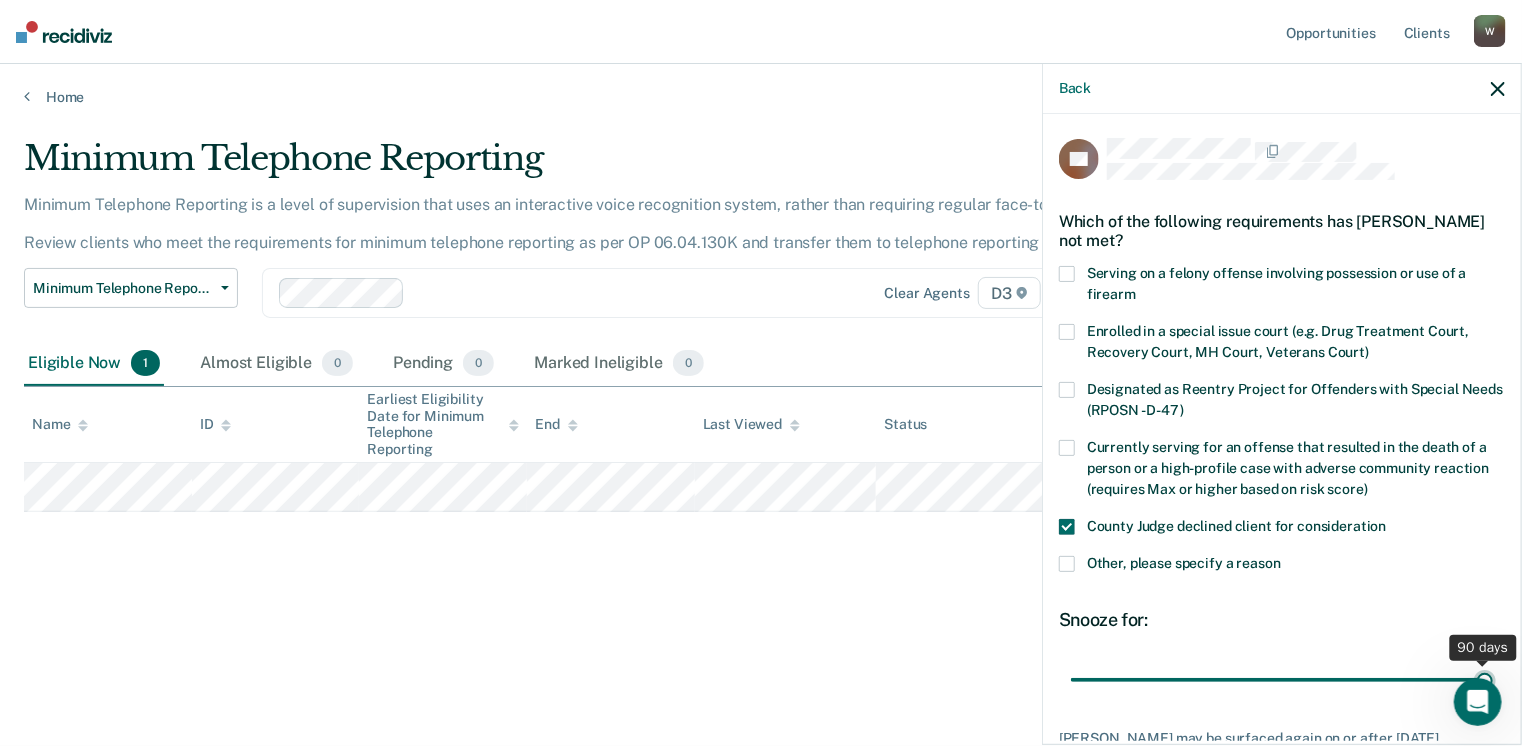 drag, startPoint x: 1205, startPoint y: 683, endPoint x: 1308, endPoint y: 646, distance: 109.444046 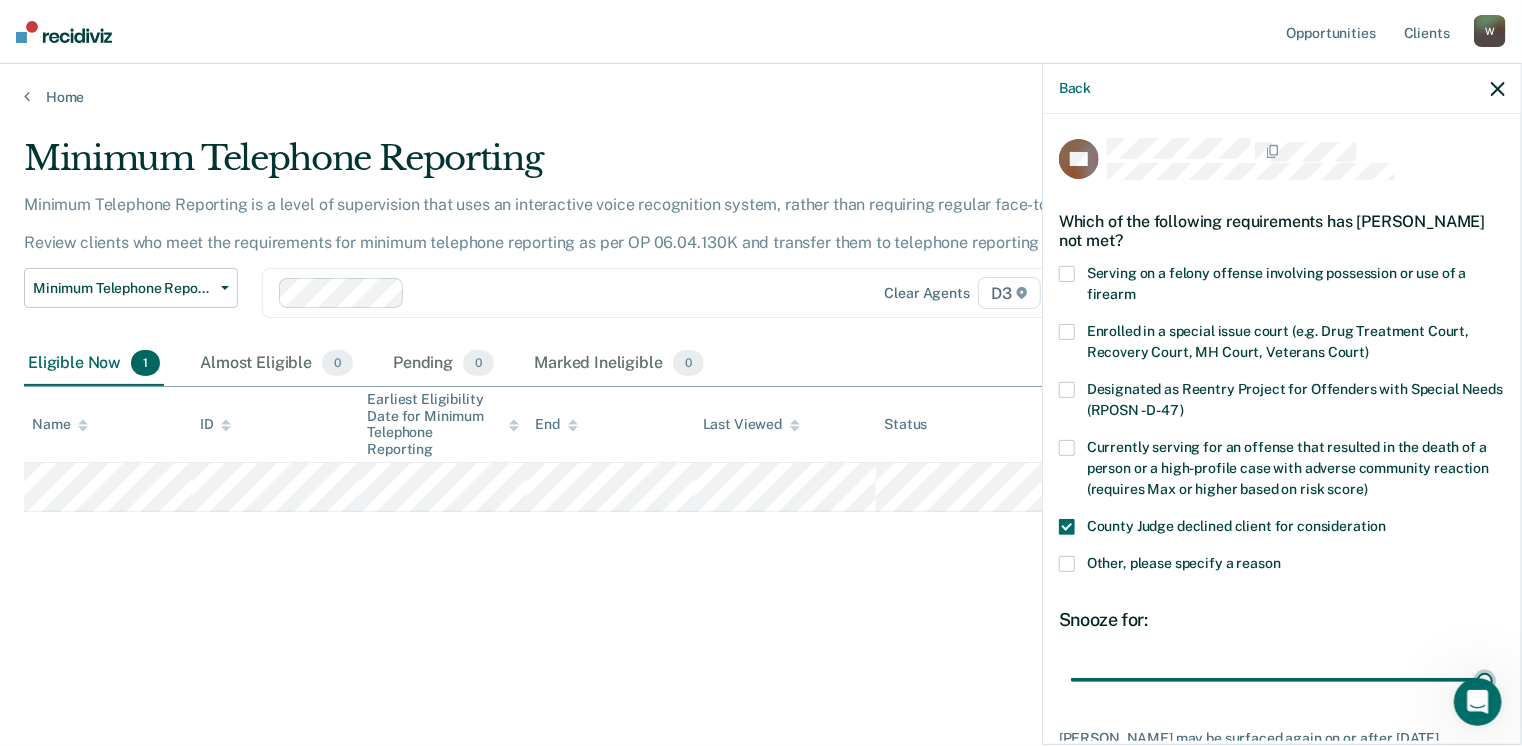 type on "90" 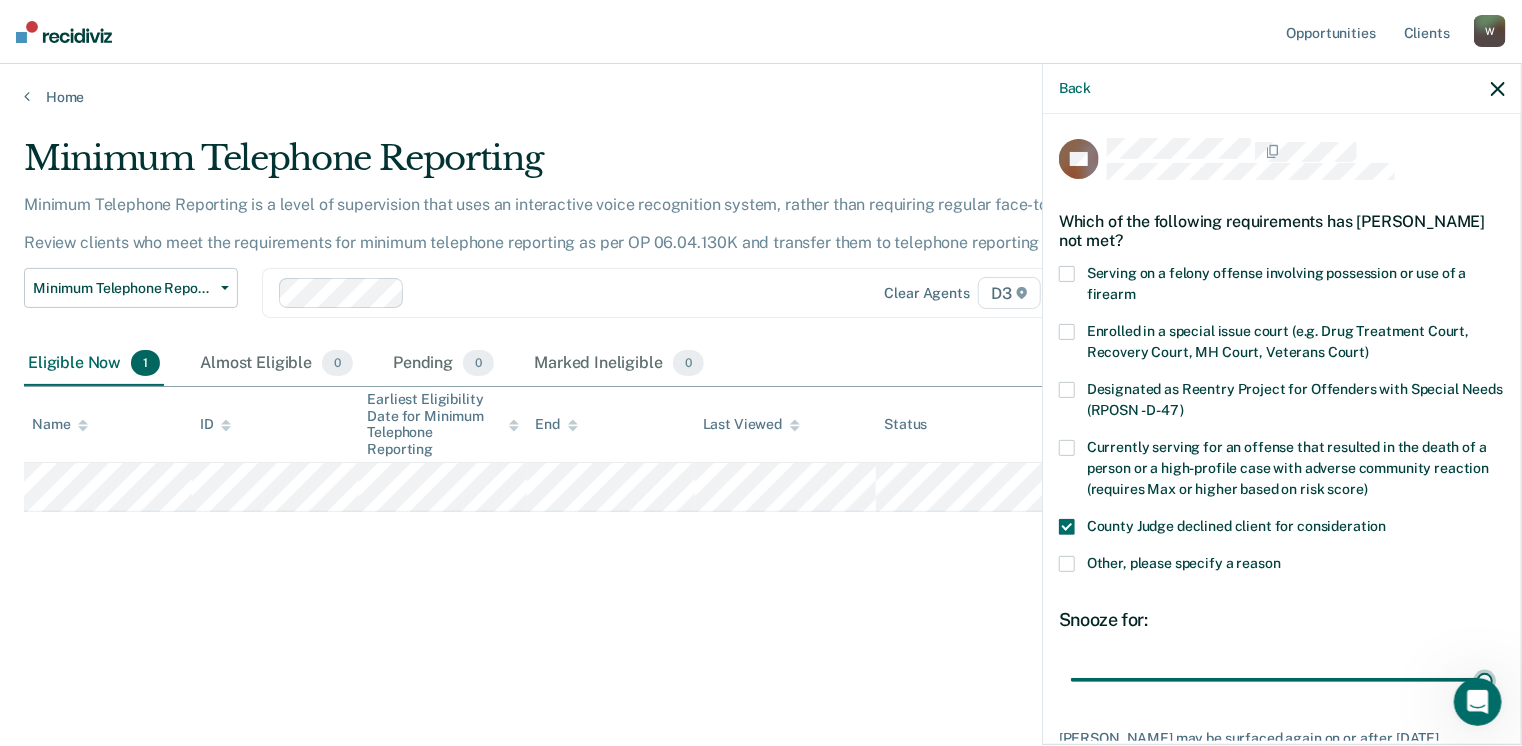click at bounding box center (1282, 680) 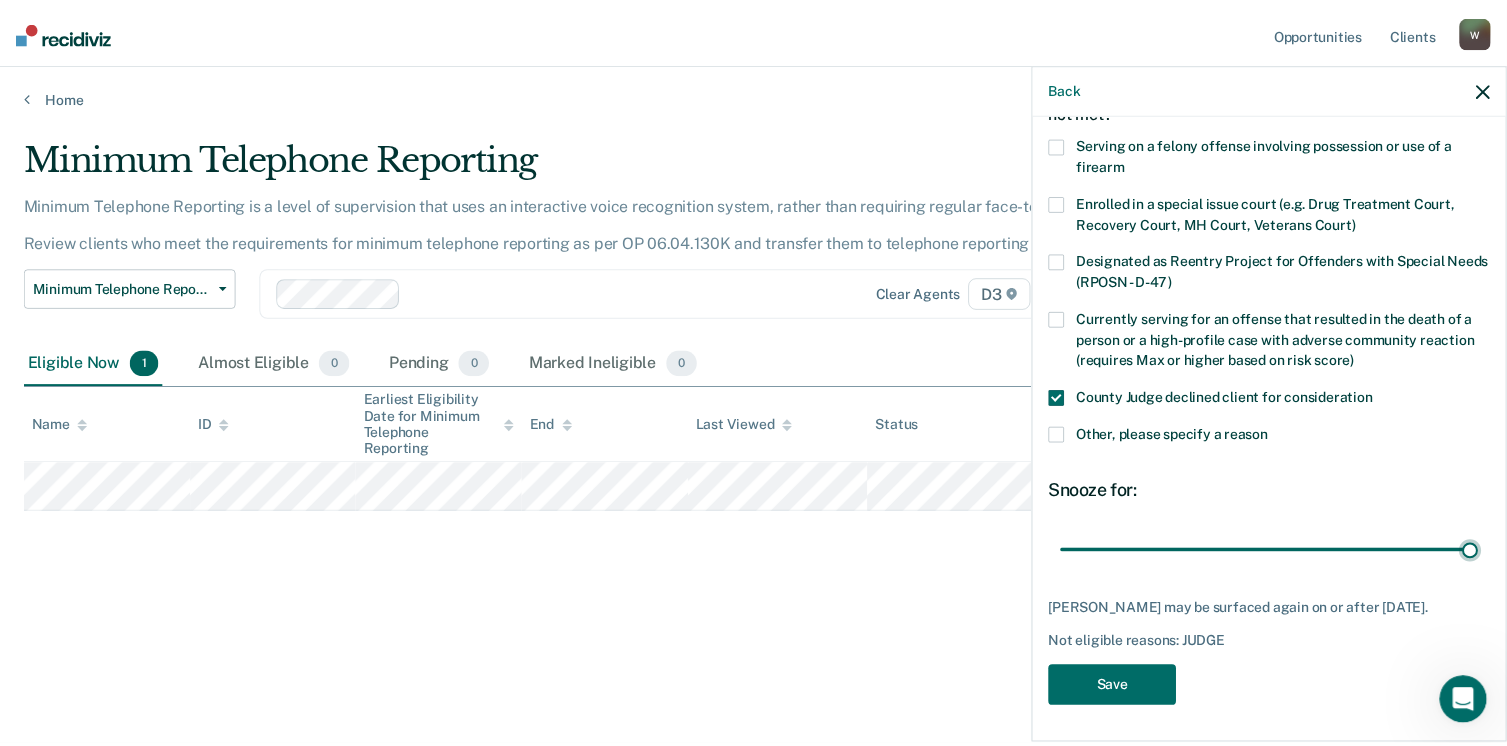 scroll, scrollTop: 146, scrollLeft: 0, axis: vertical 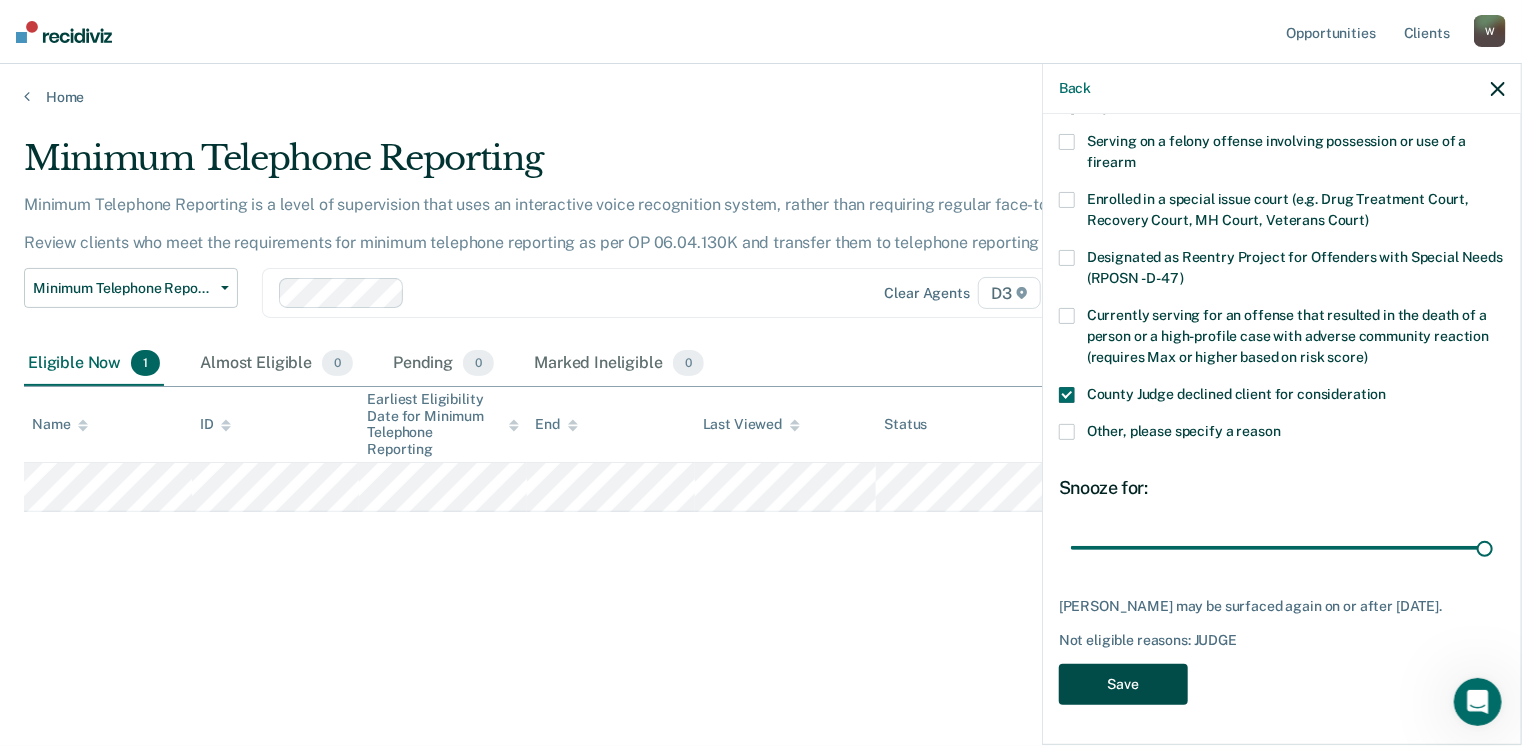 click on "Save" at bounding box center (1123, 684) 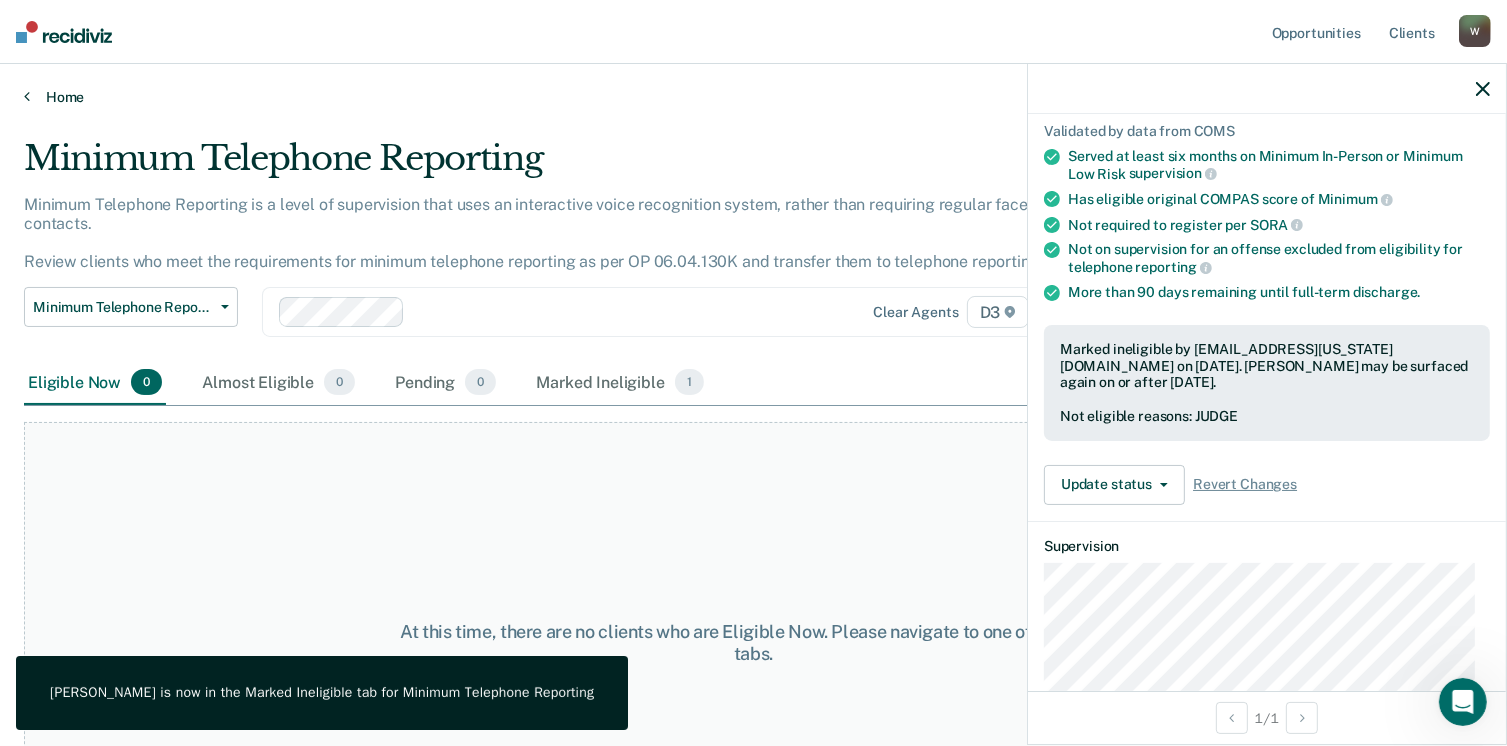 click at bounding box center [27, 96] 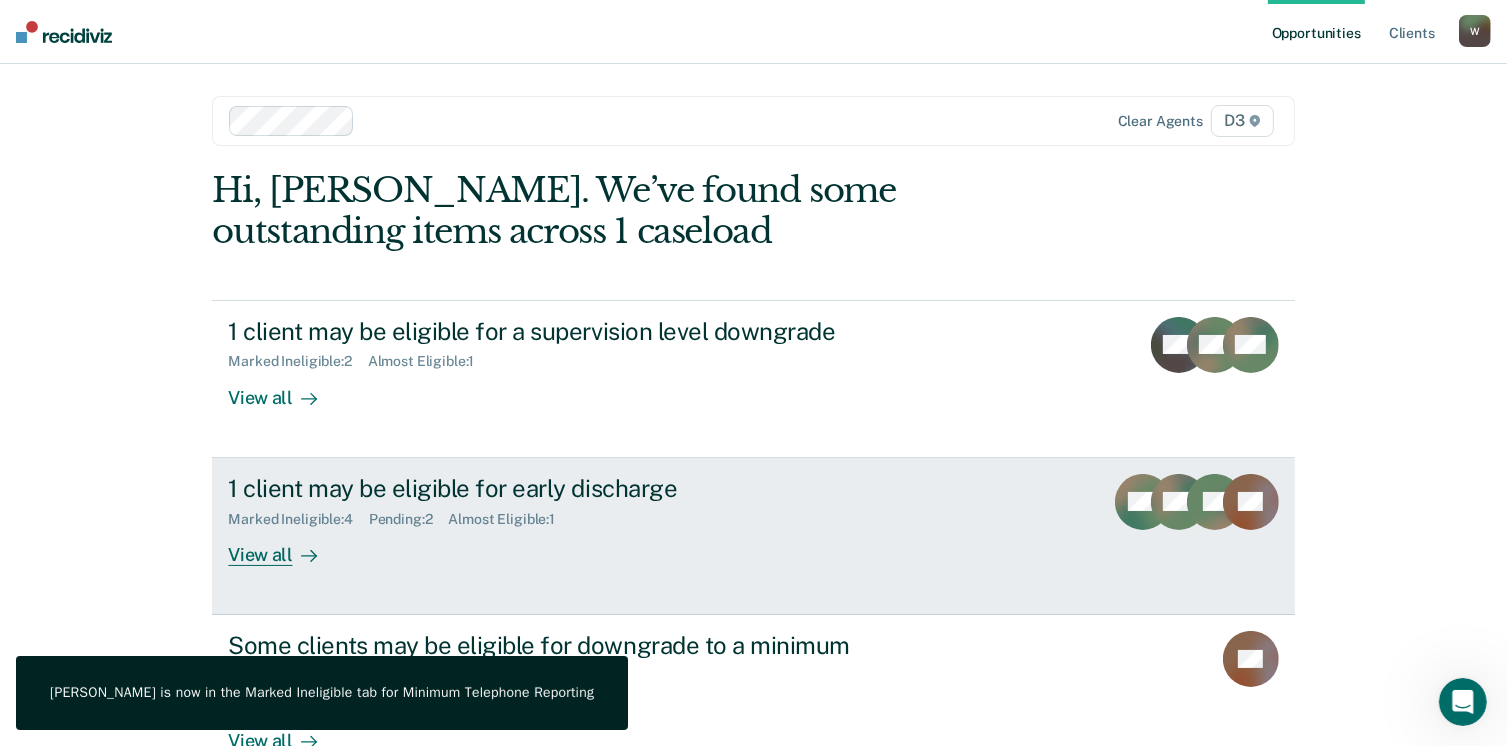 scroll, scrollTop: 319, scrollLeft: 0, axis: vertical 